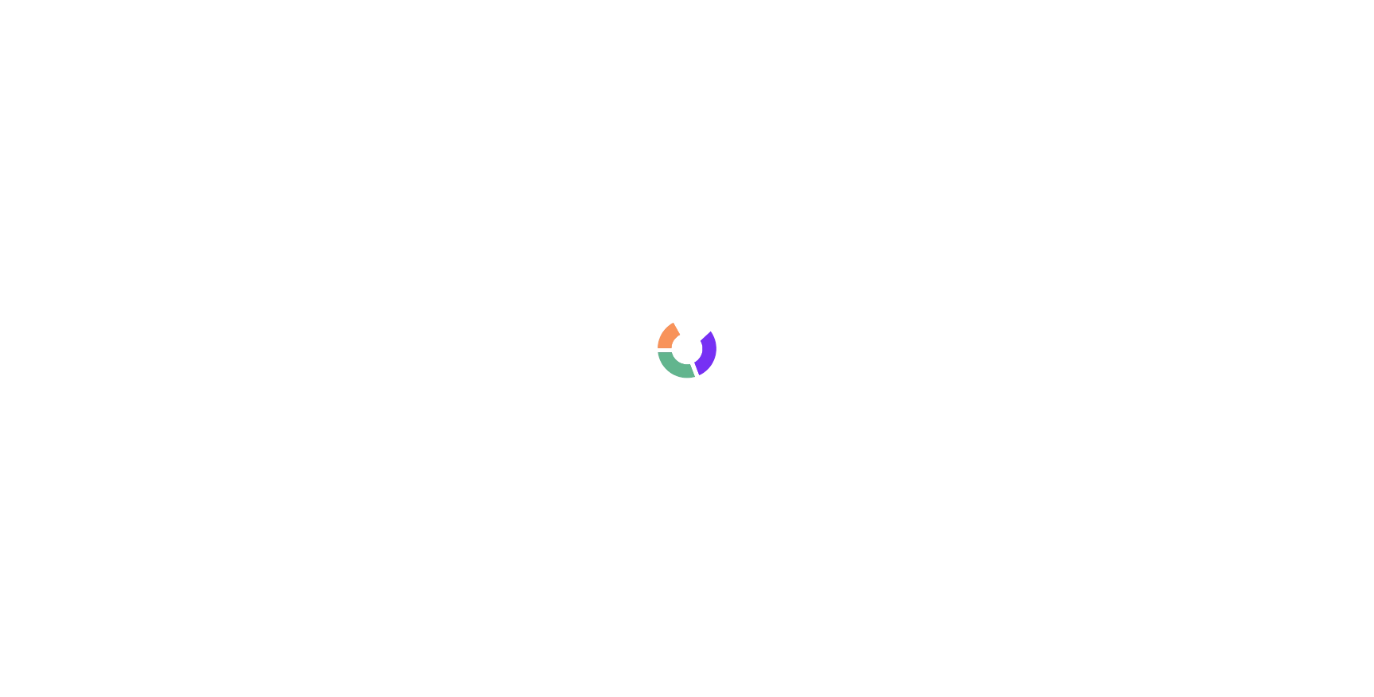 scroll, scrollTop: 0, scrollLeft: 0, axis: both 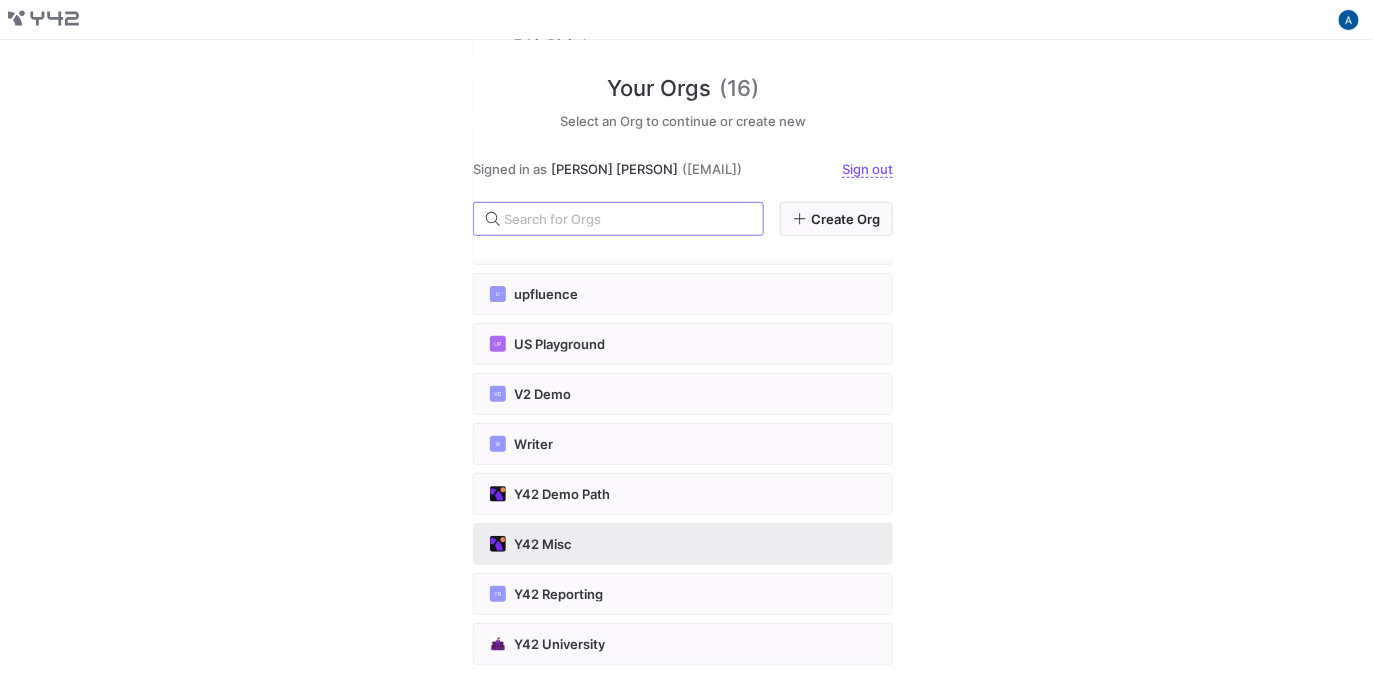 click on "Y42 Misc" 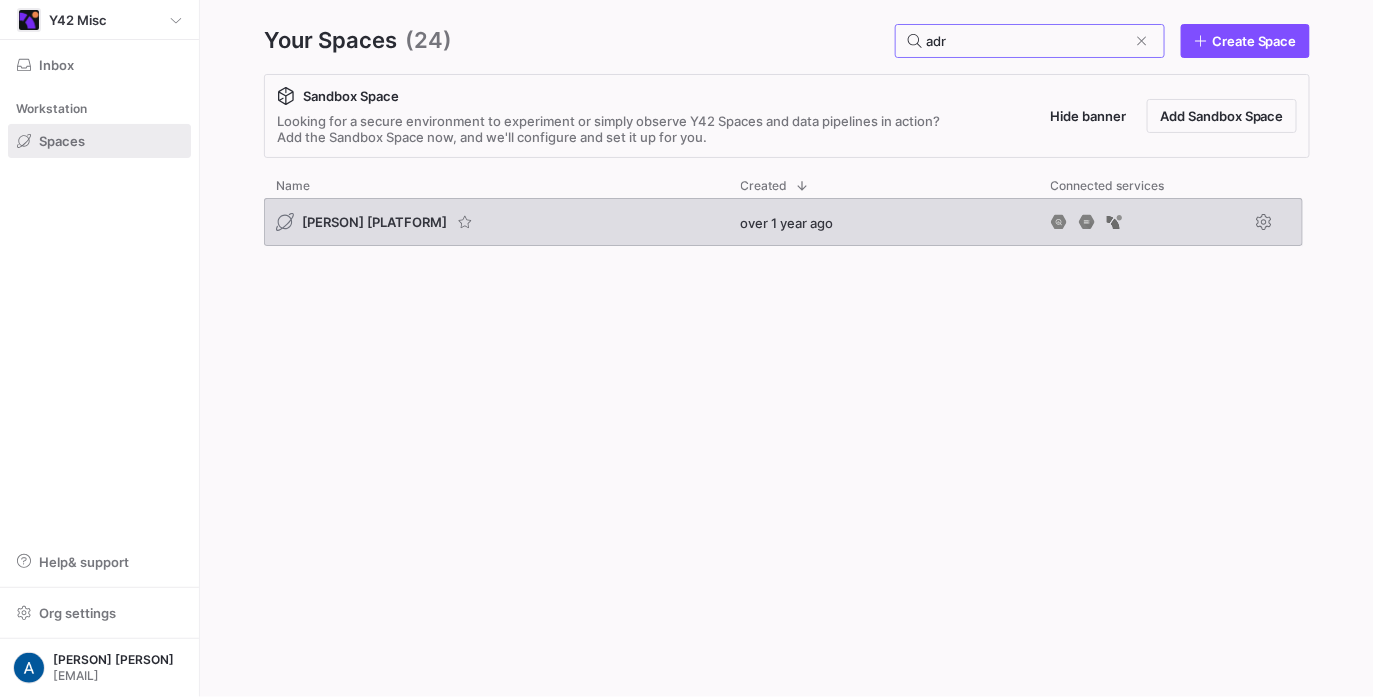 type on "adr" 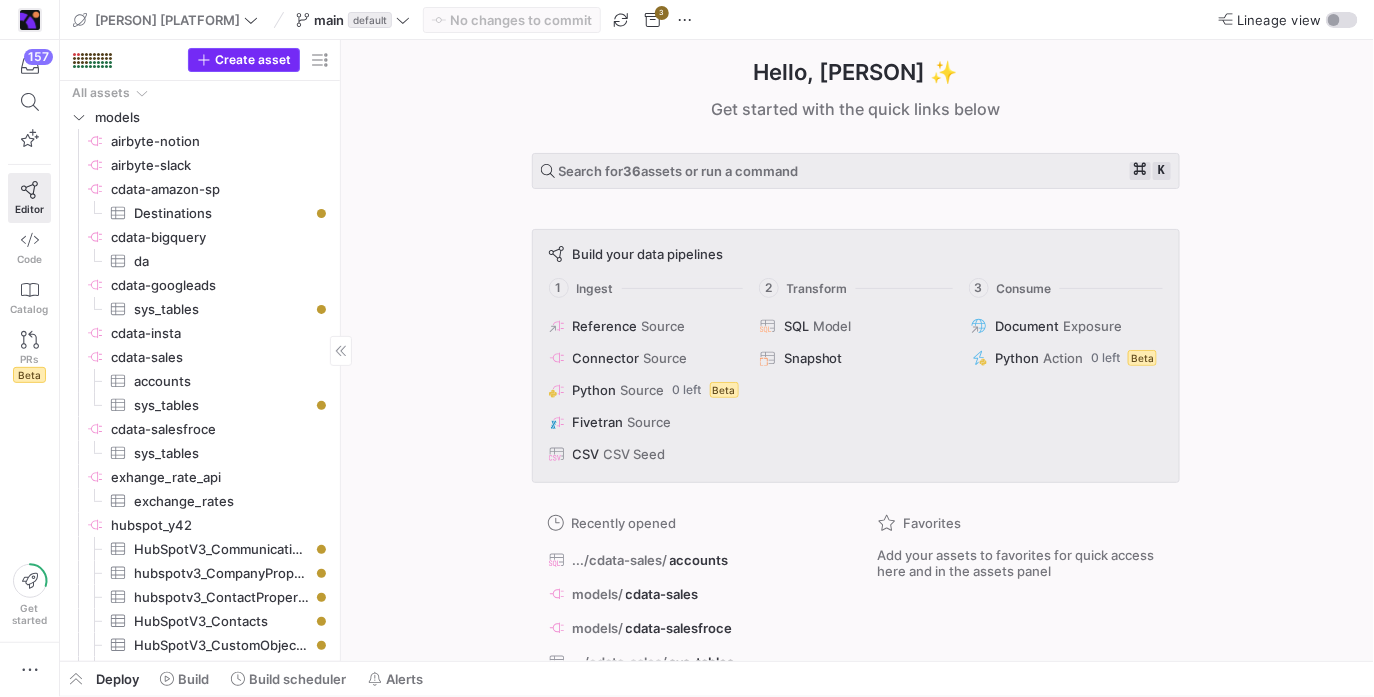 click at bounding box center (244, 60) 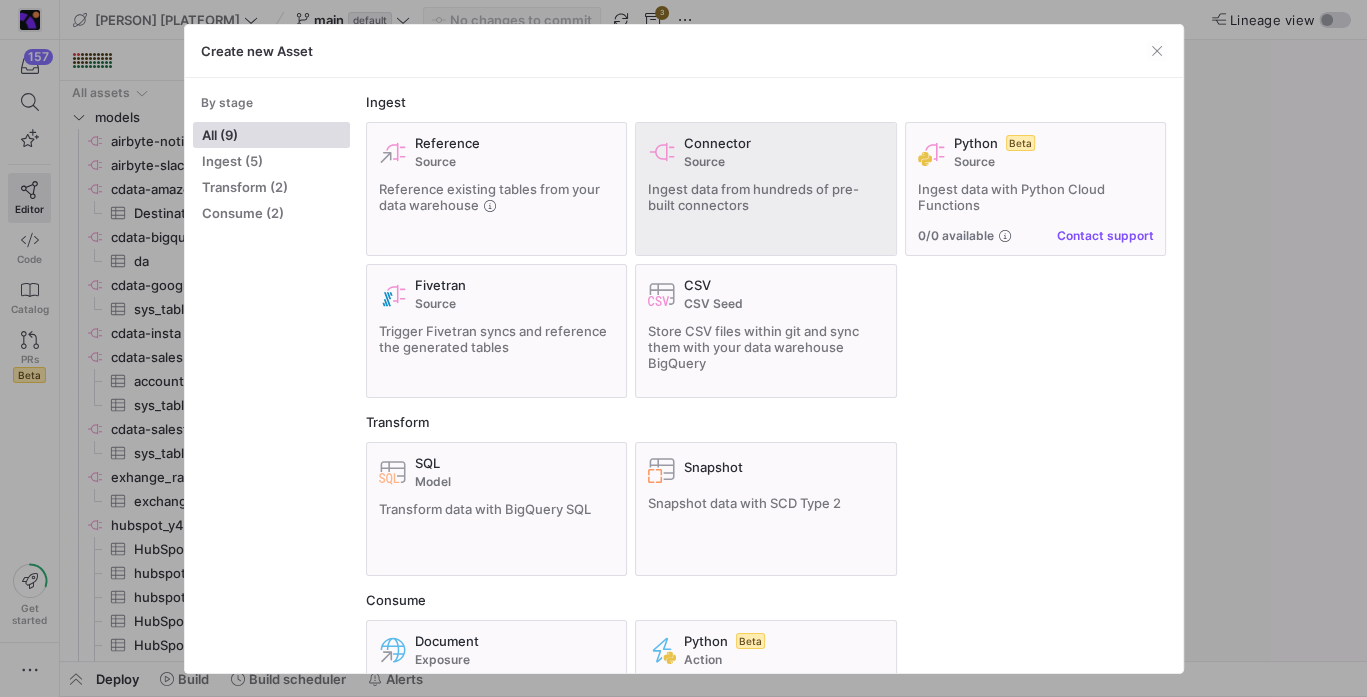click on "Connector Source Ingest data from hundreds of pre-built connectors" 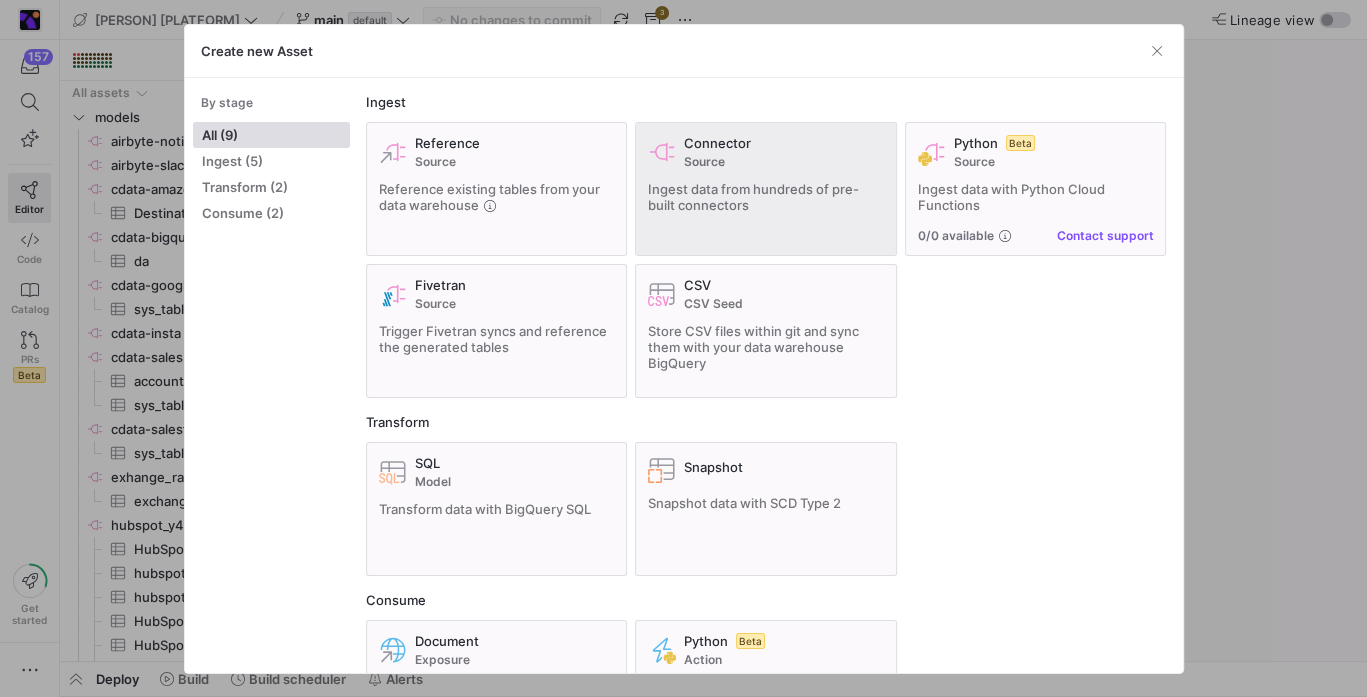 type 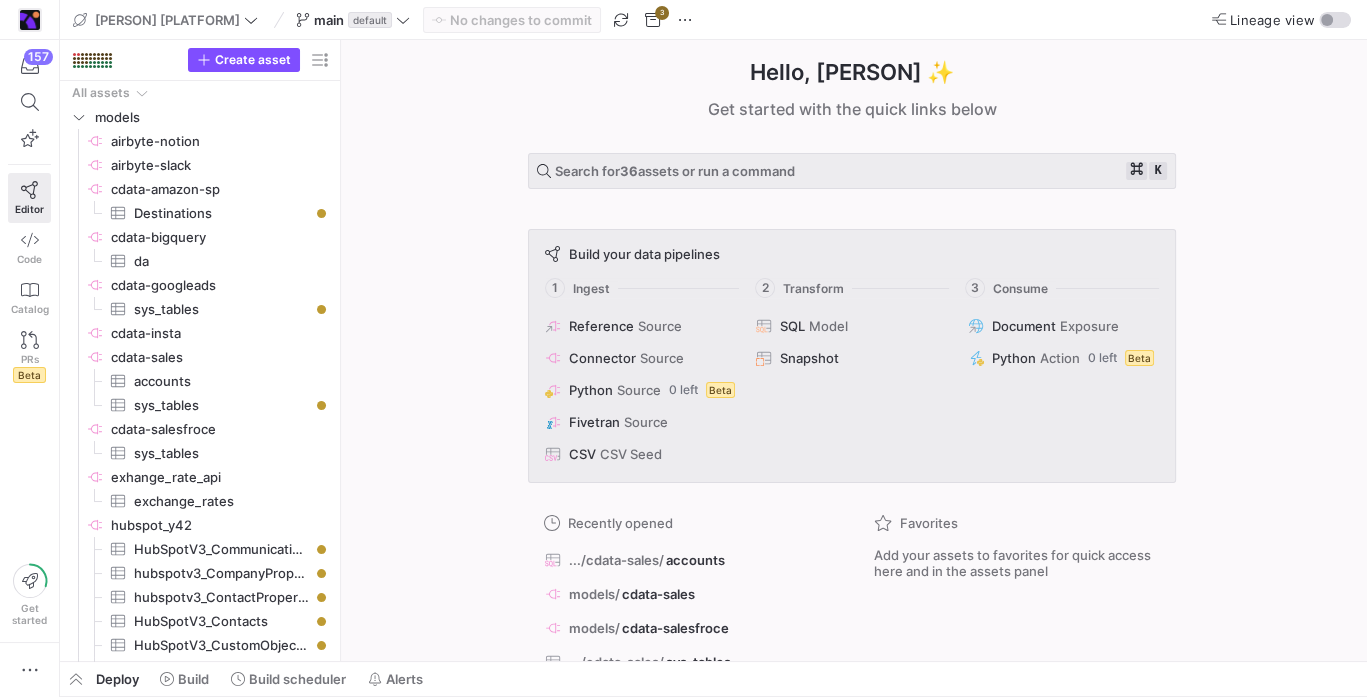type 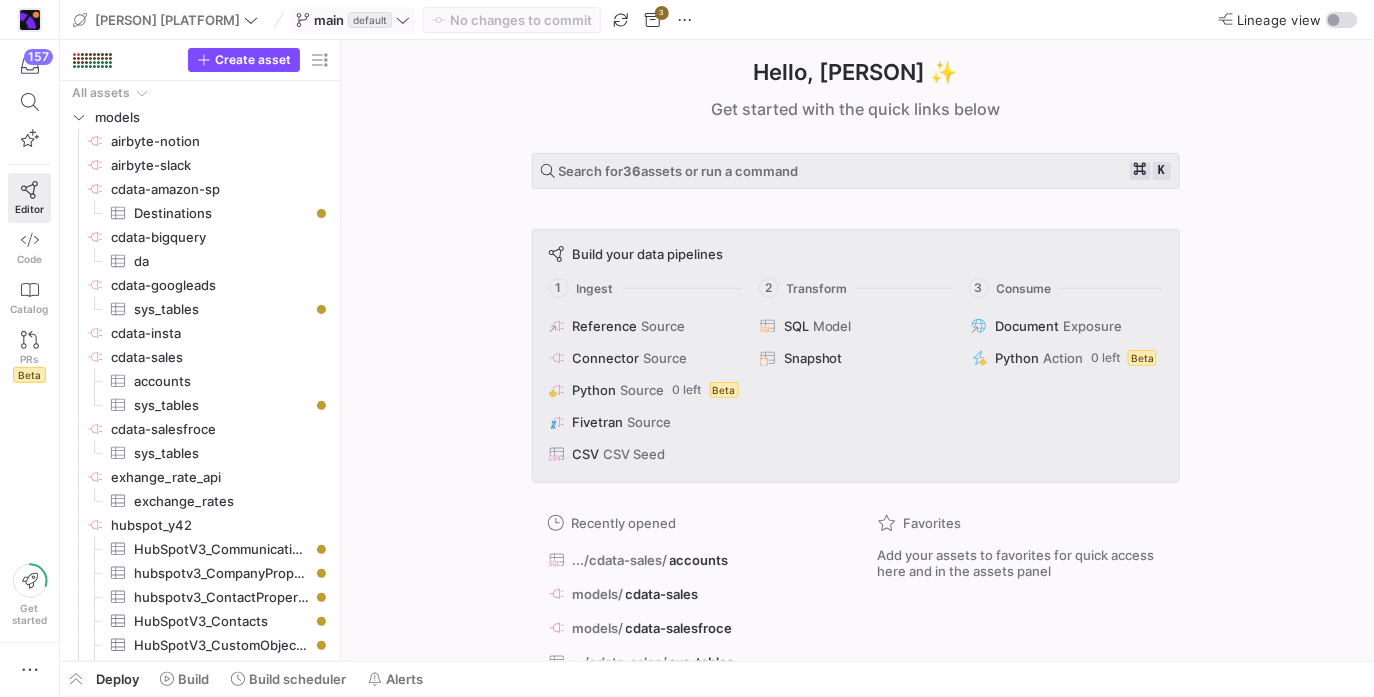 click on "default" 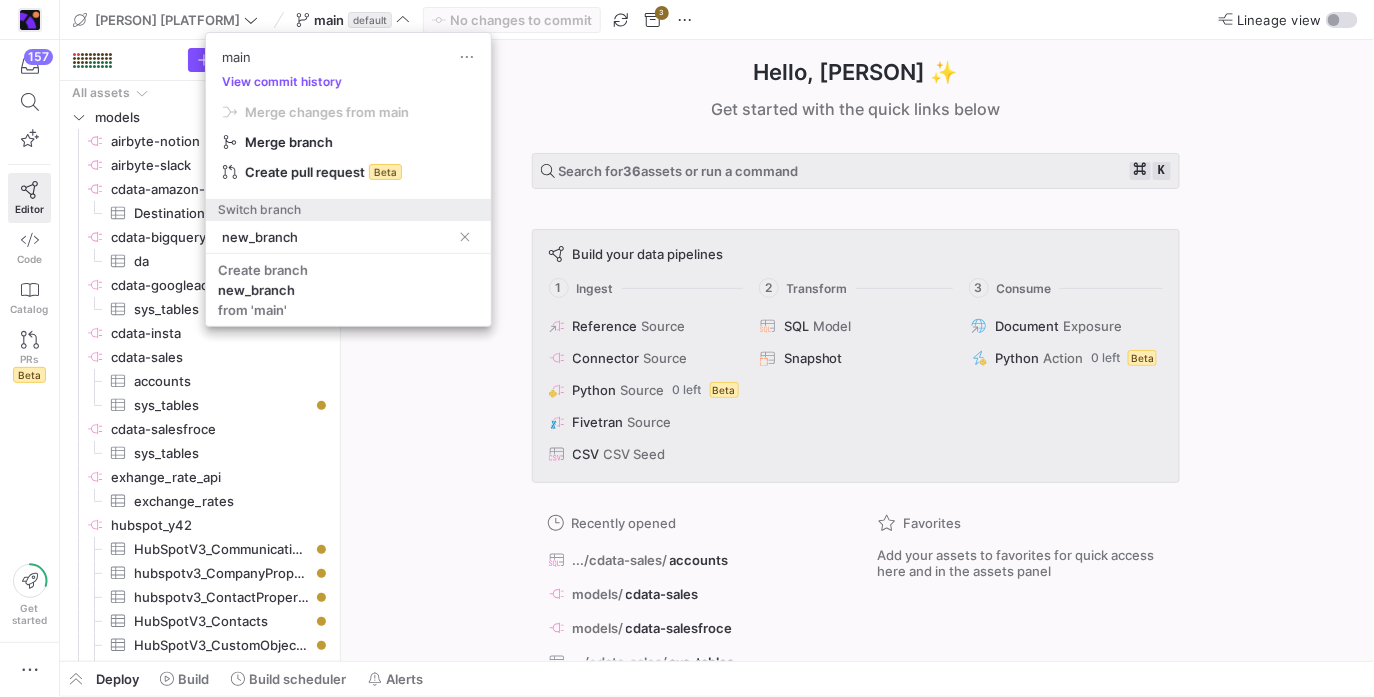 type on "new_branch" 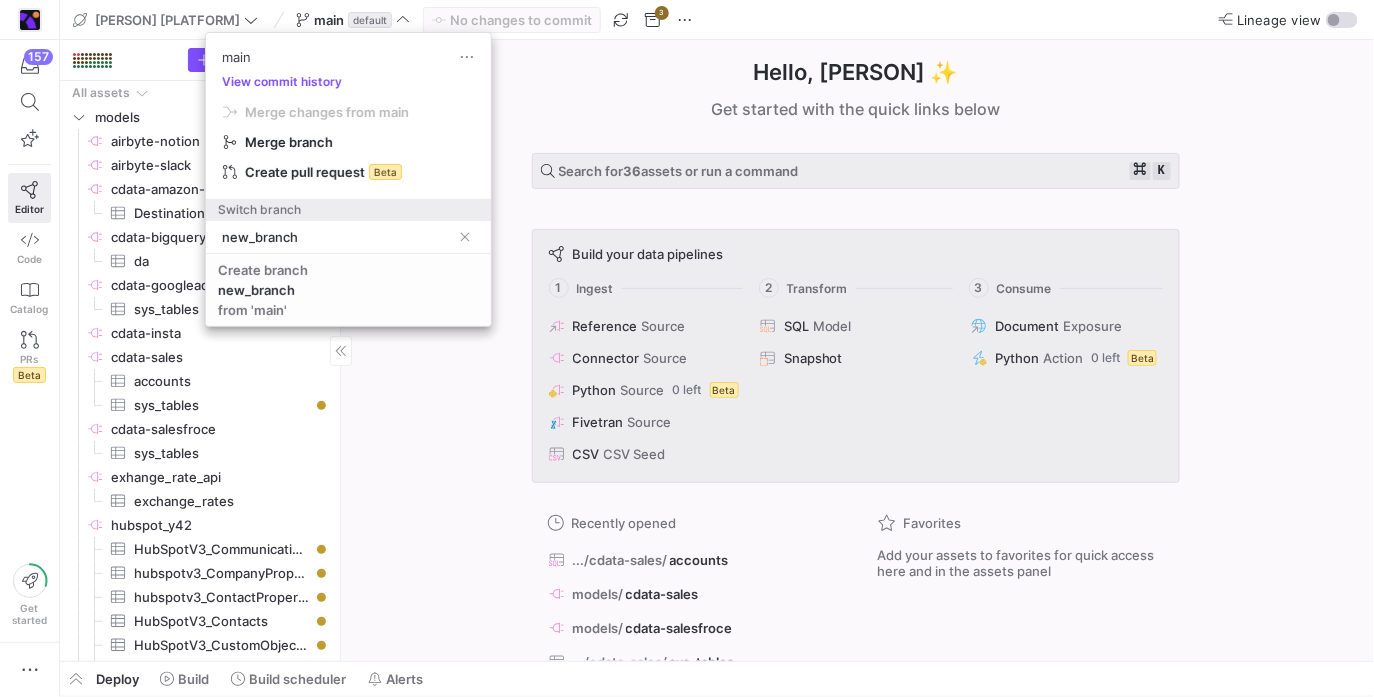 click on "from 'main'" at bounding box center [252, 310] 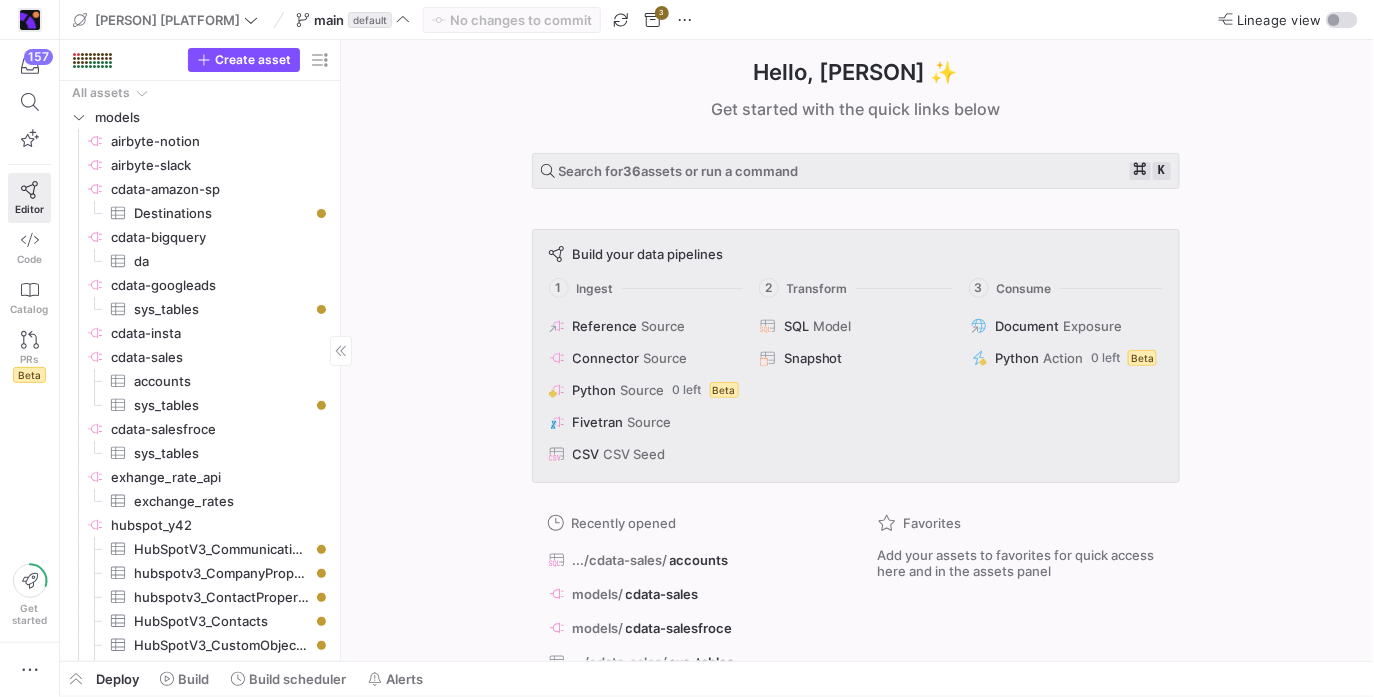 type 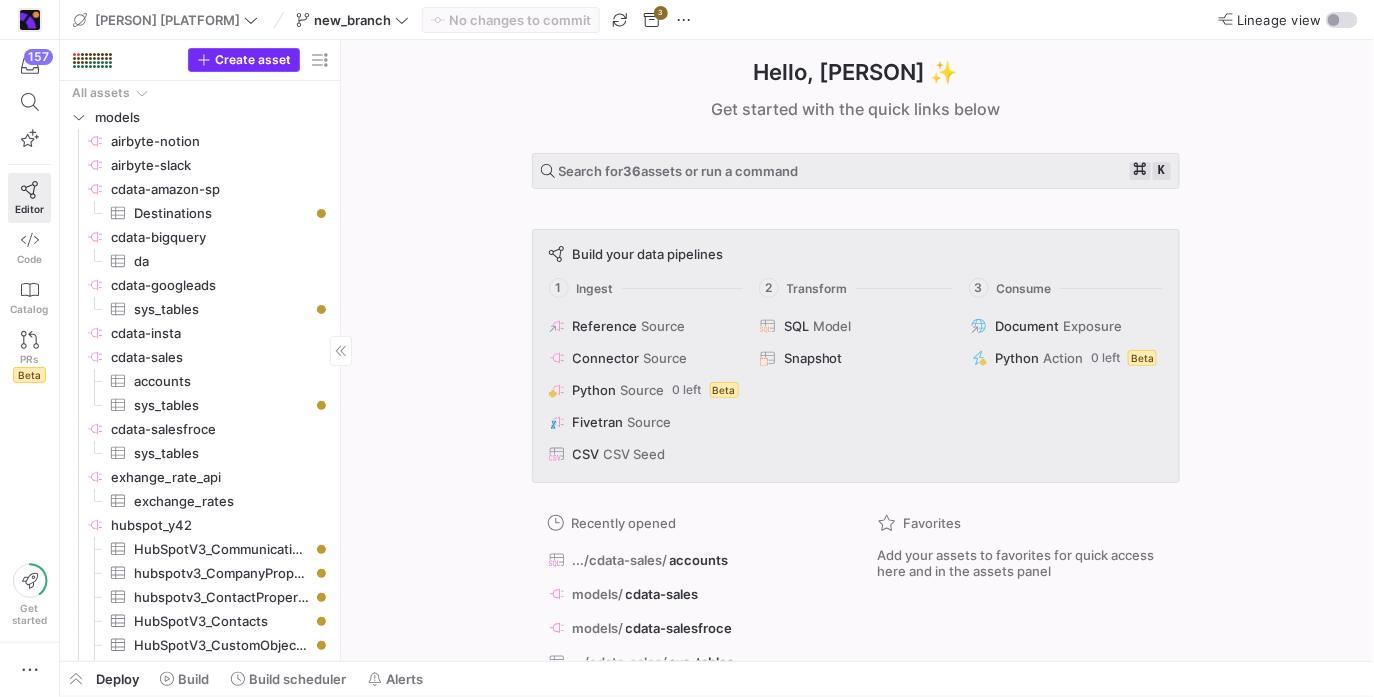 click on "Create asset" at bounding box center (253, 60) 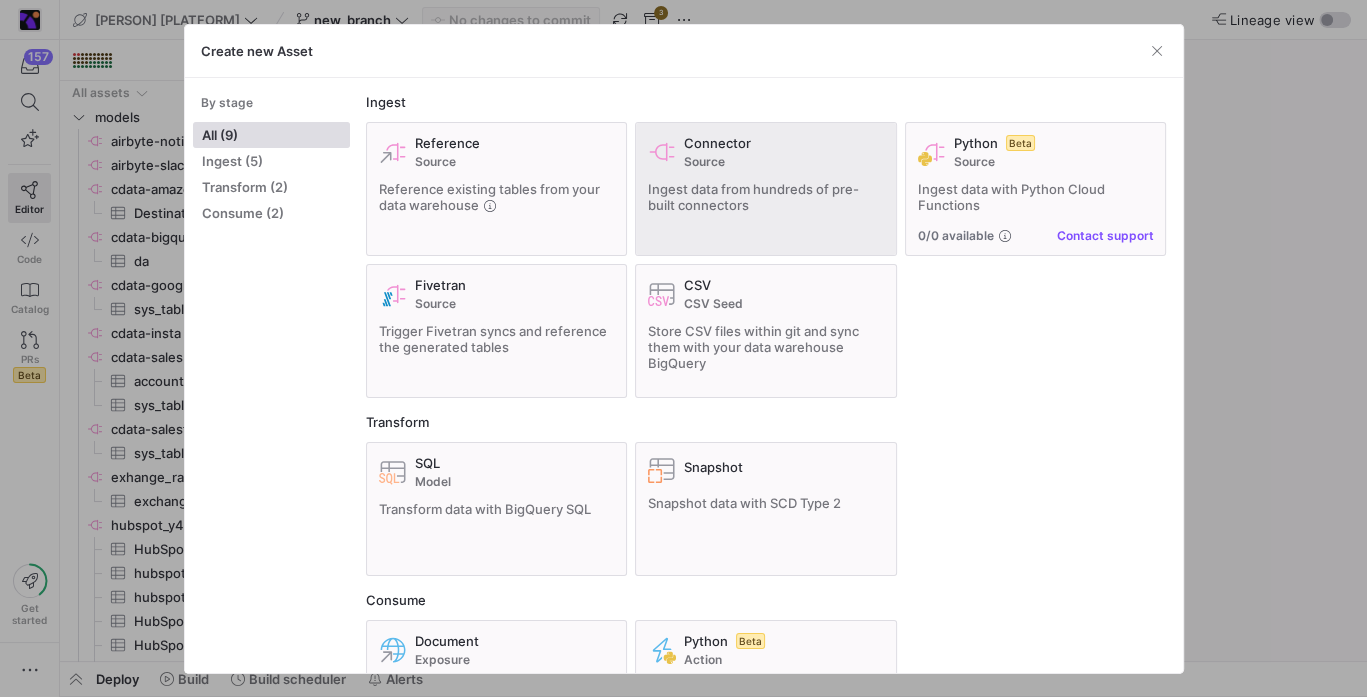 click on "Source" 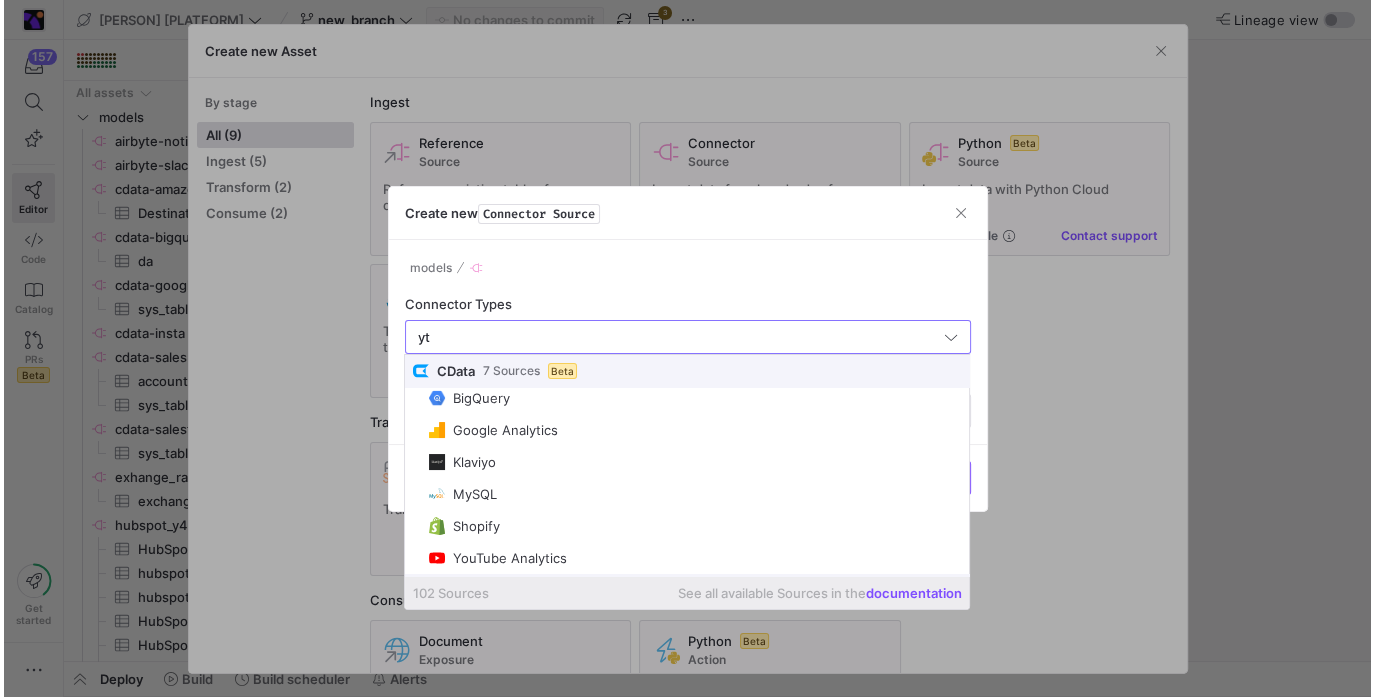 scroll, scrollTop: 0, scrollLeft: 0, axis: both 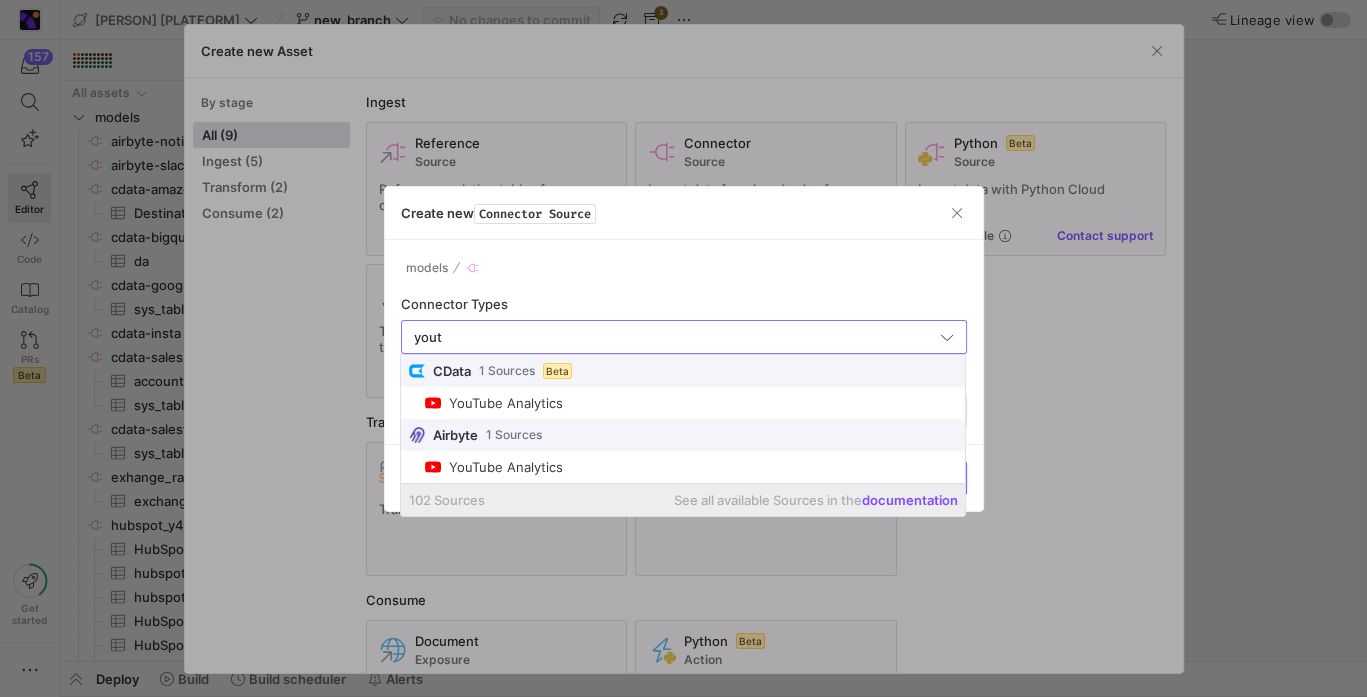 type on "youtu" 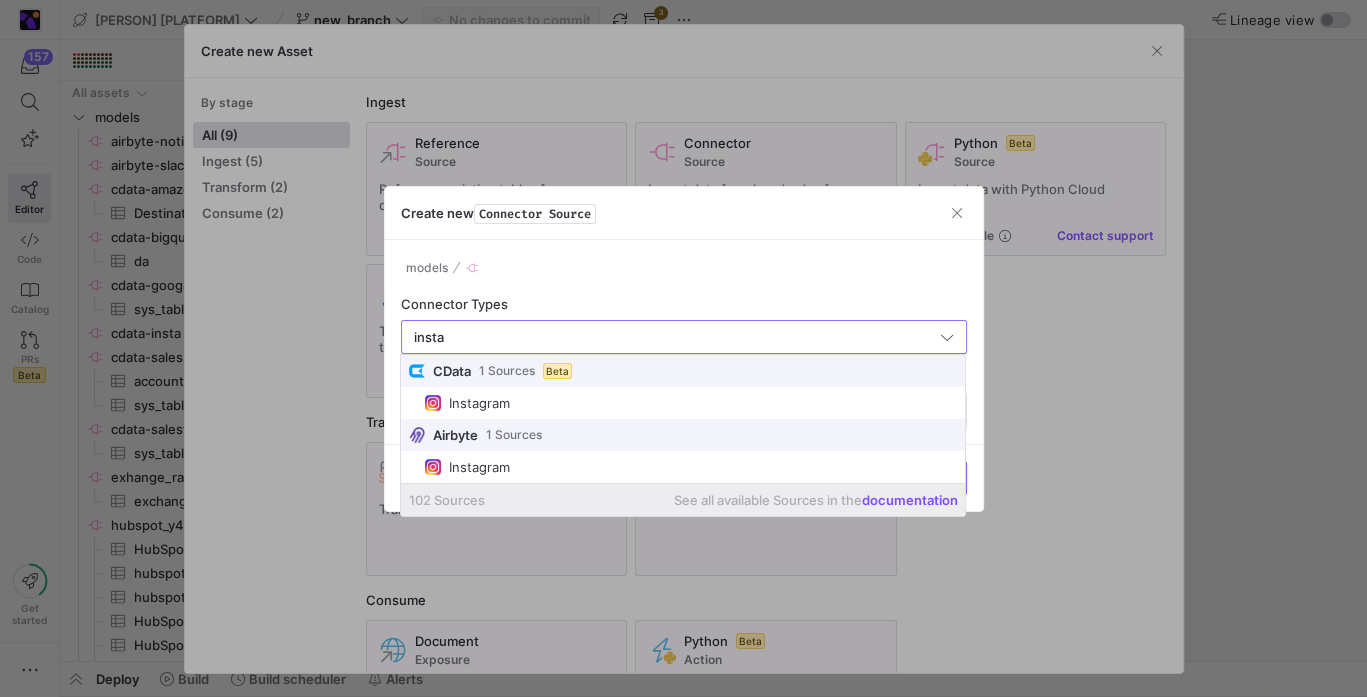click on "CData 1 Sources  Beta" at bounding box center [683, 371] 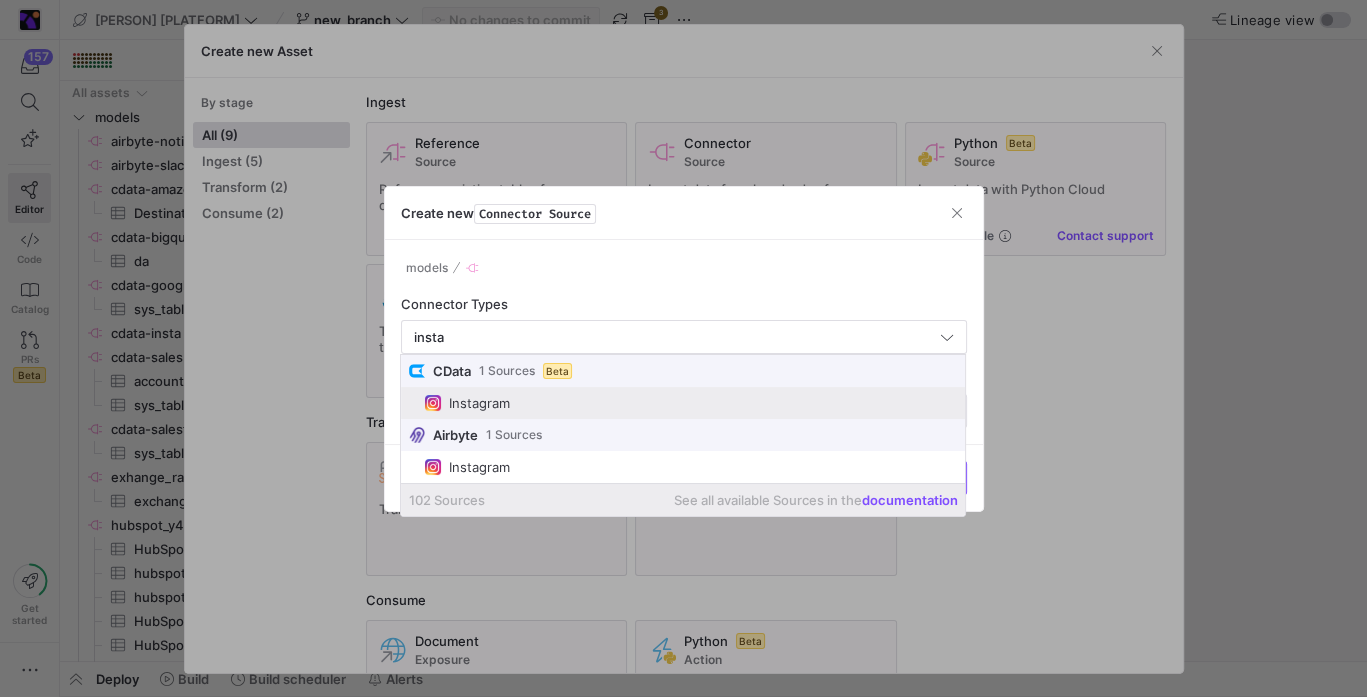 click on "Instagram" at bounding box center (691, 403) 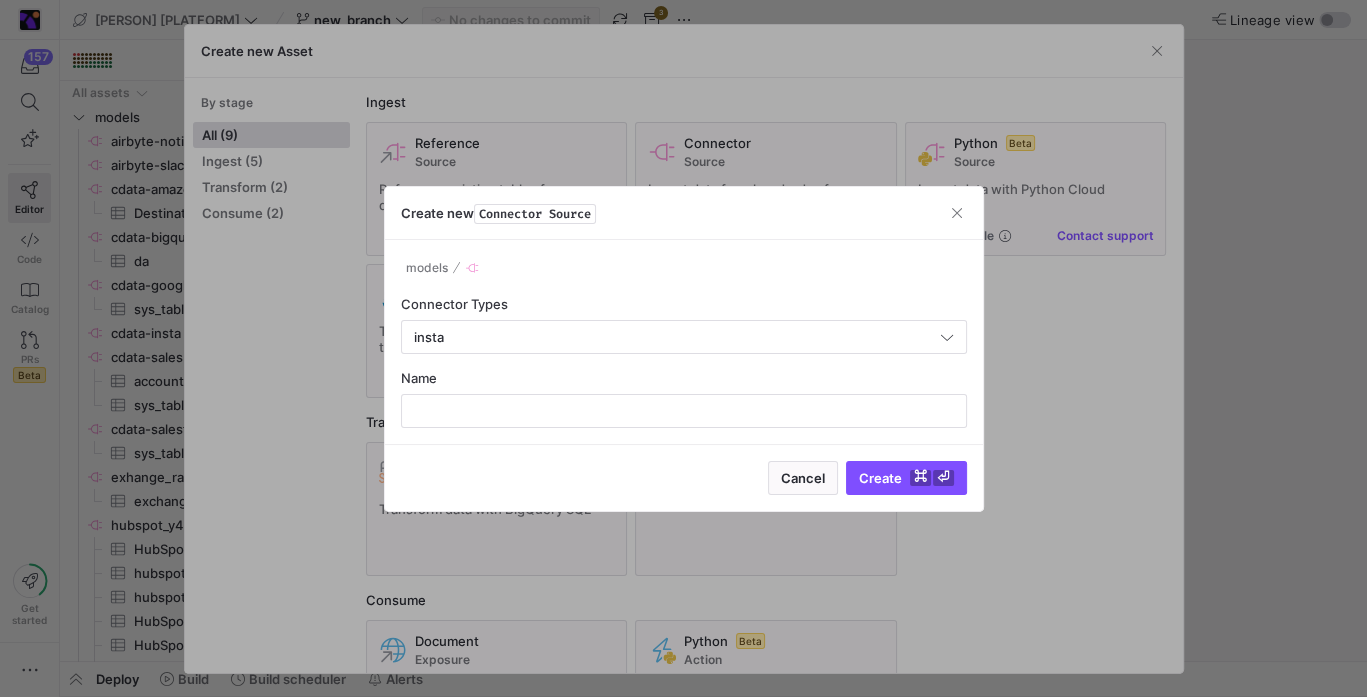 type on "Instagram" 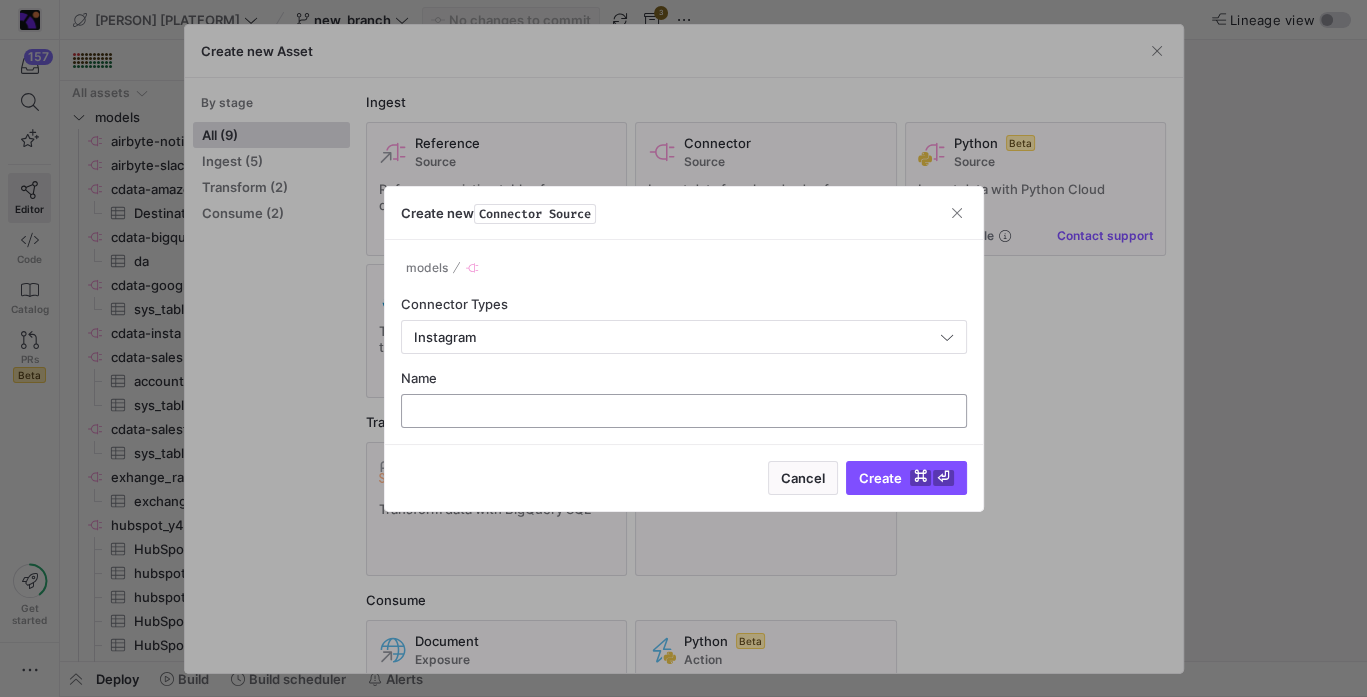 click at bounding box center (684, 411) 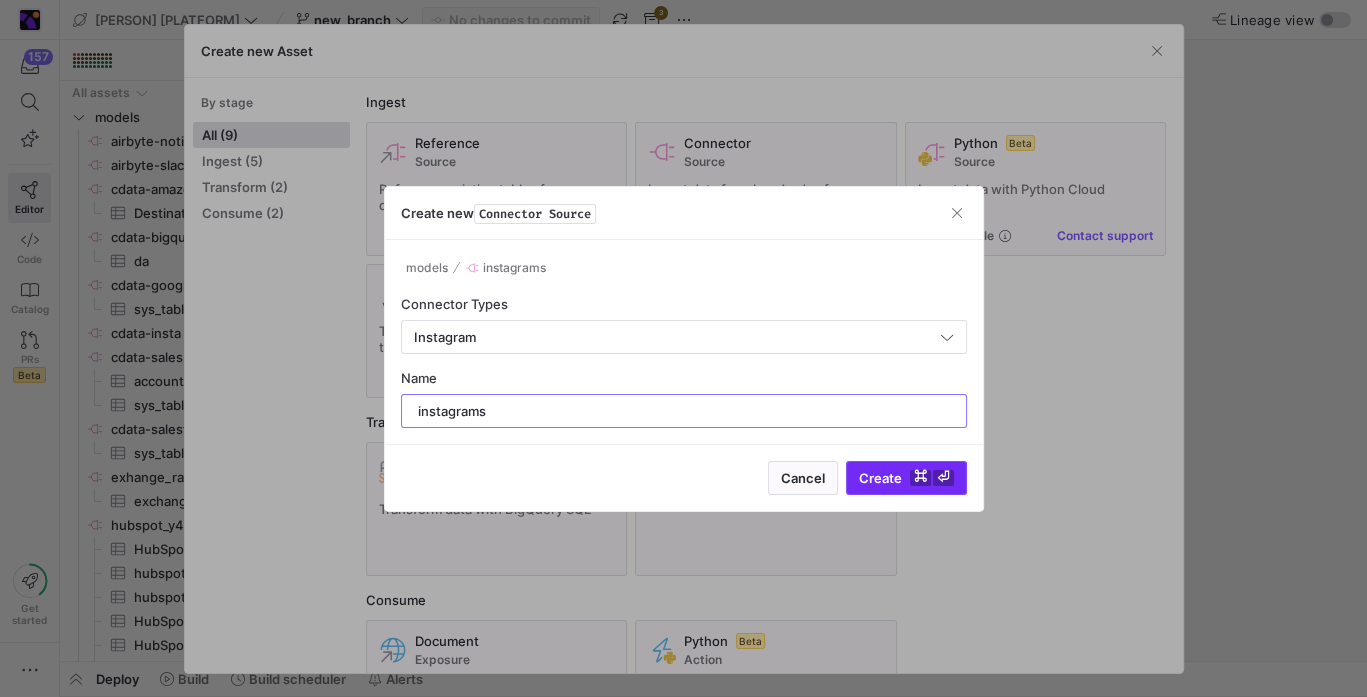 type on "instagrams" 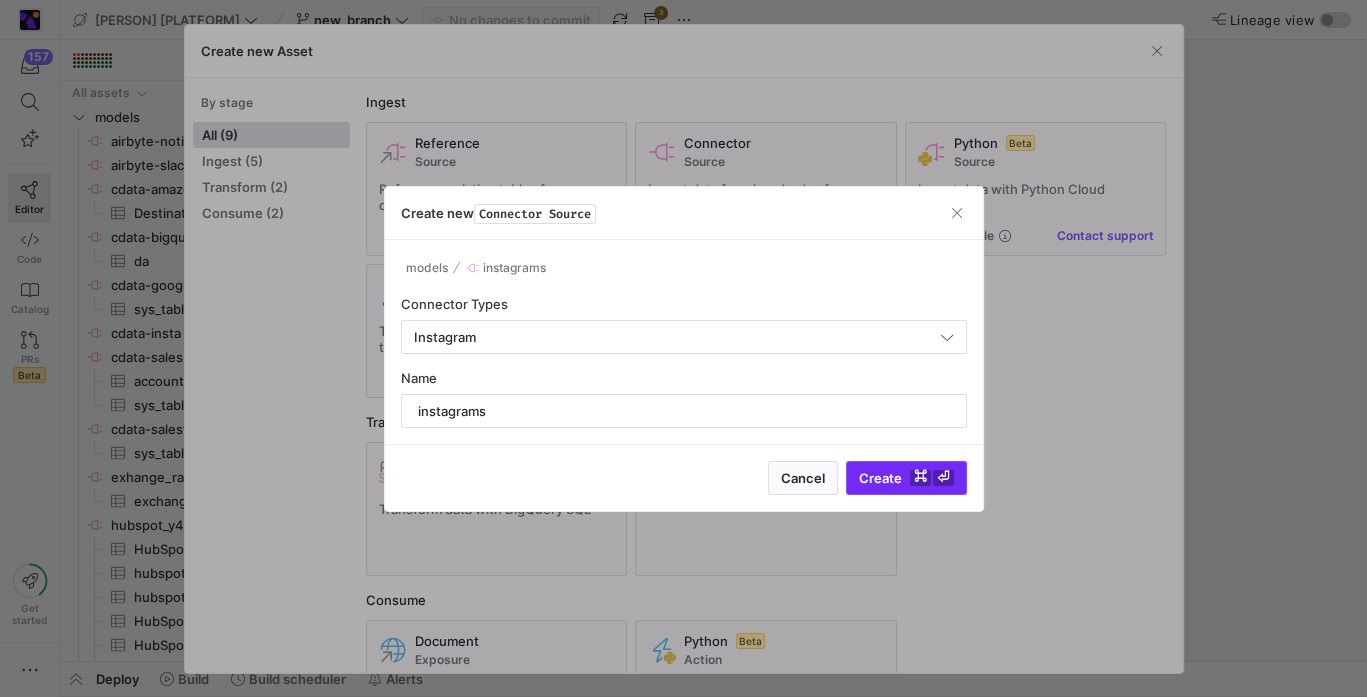 click at bounding box center (906, 478) 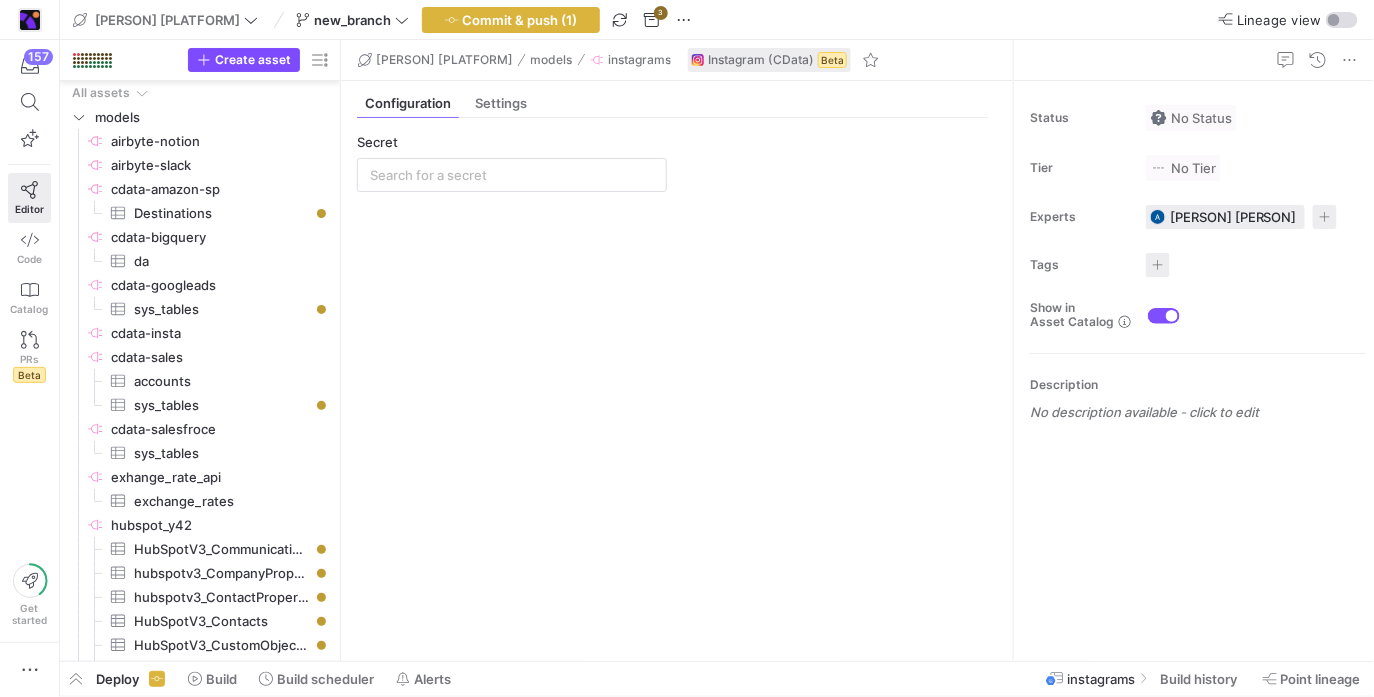 scroll, scrollTop: 115, scrollLeft: 0, axis: vertical 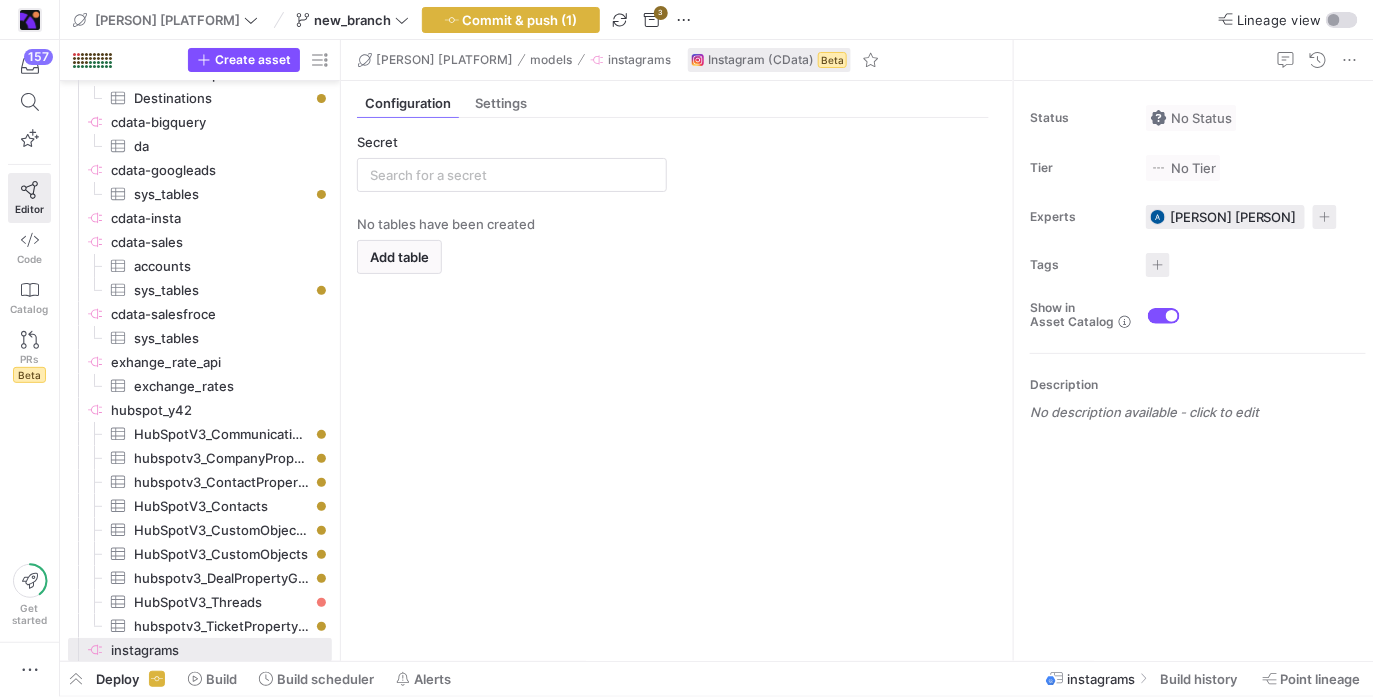 click on "Secret  No tables have been created
Add table" at bounding box center [673, 389] 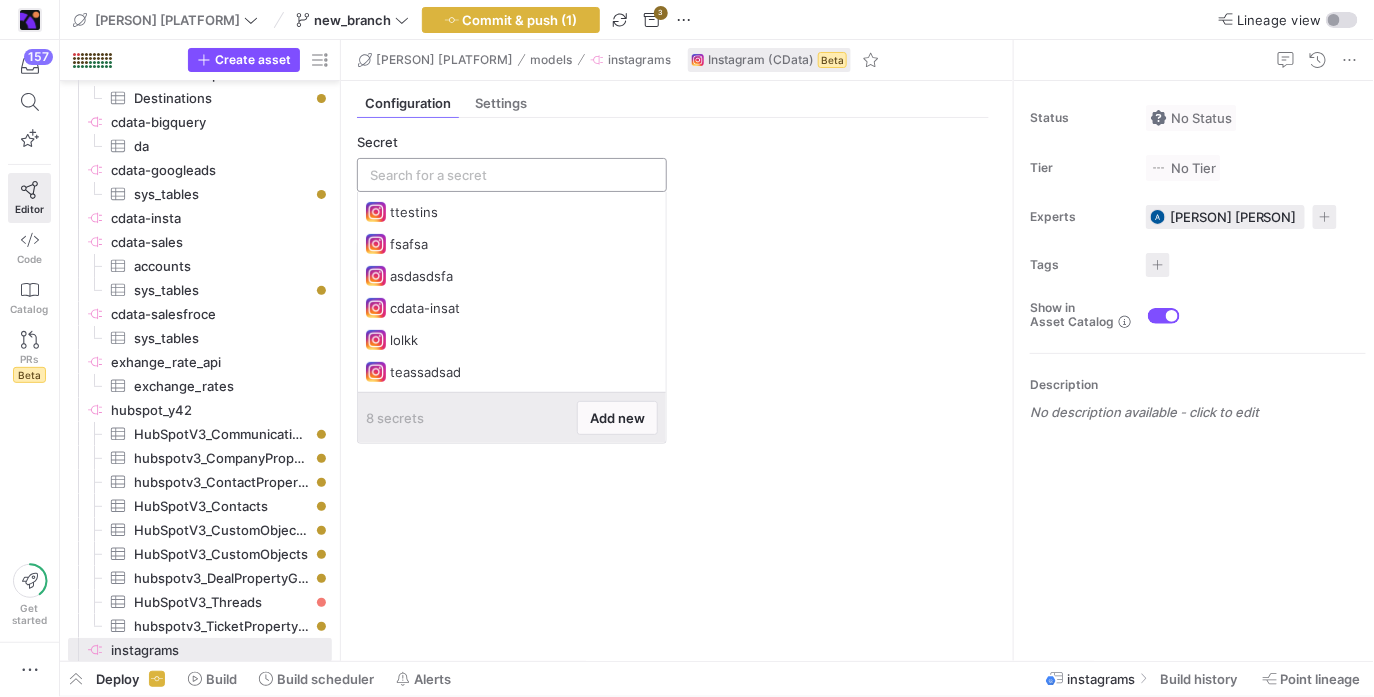 click at bounding box center [512, 175] 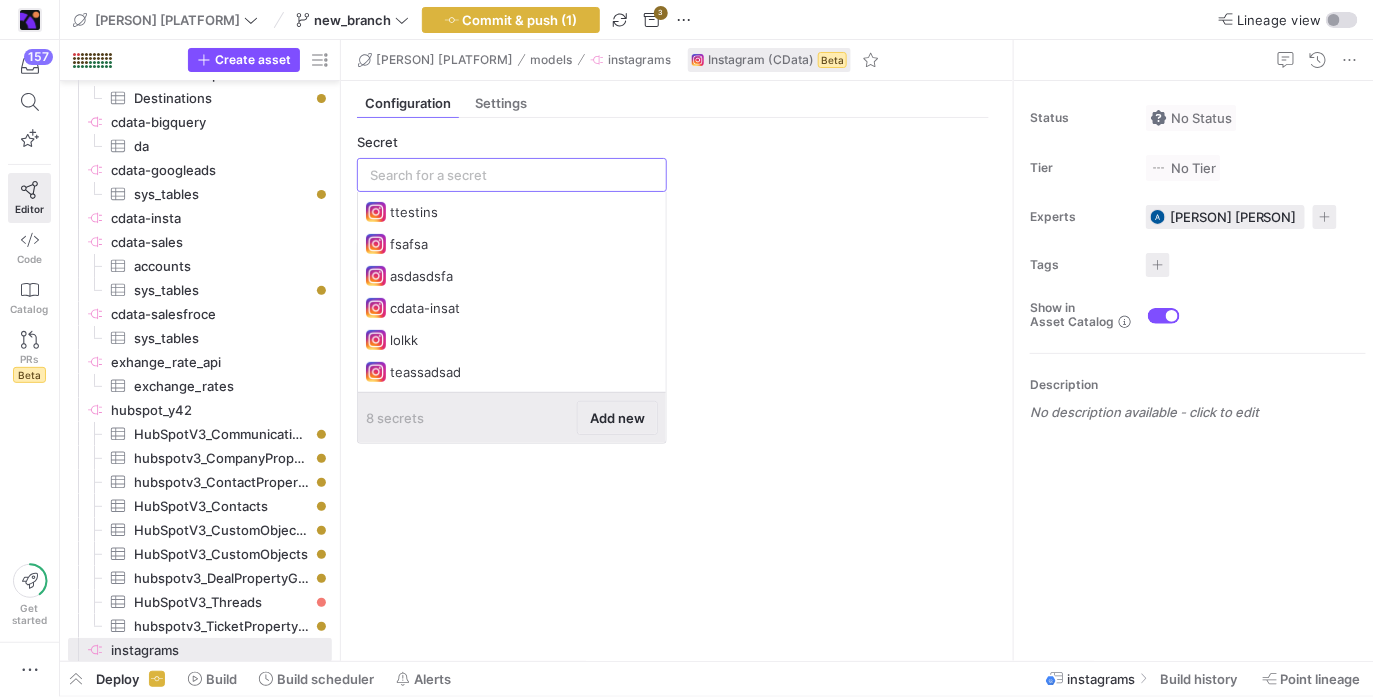 click on "Add new" at bounding box center [617, 418] 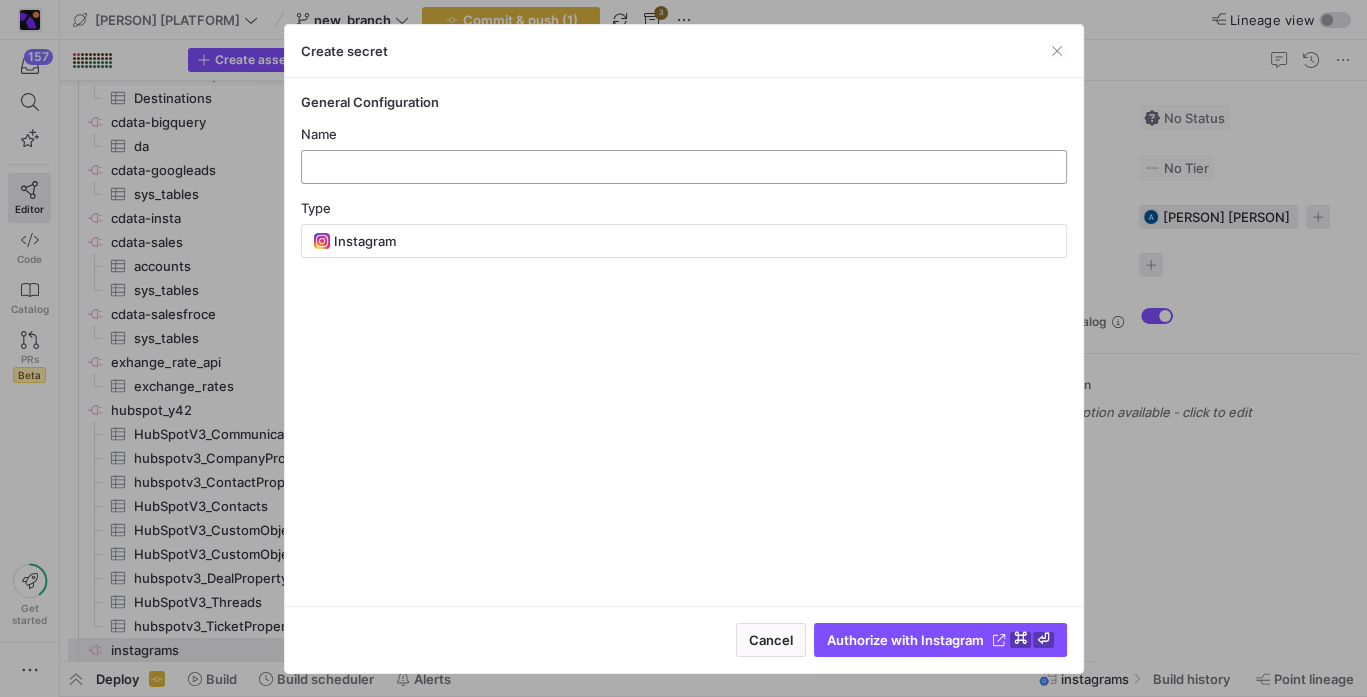 click at bounding box center (684, 167) 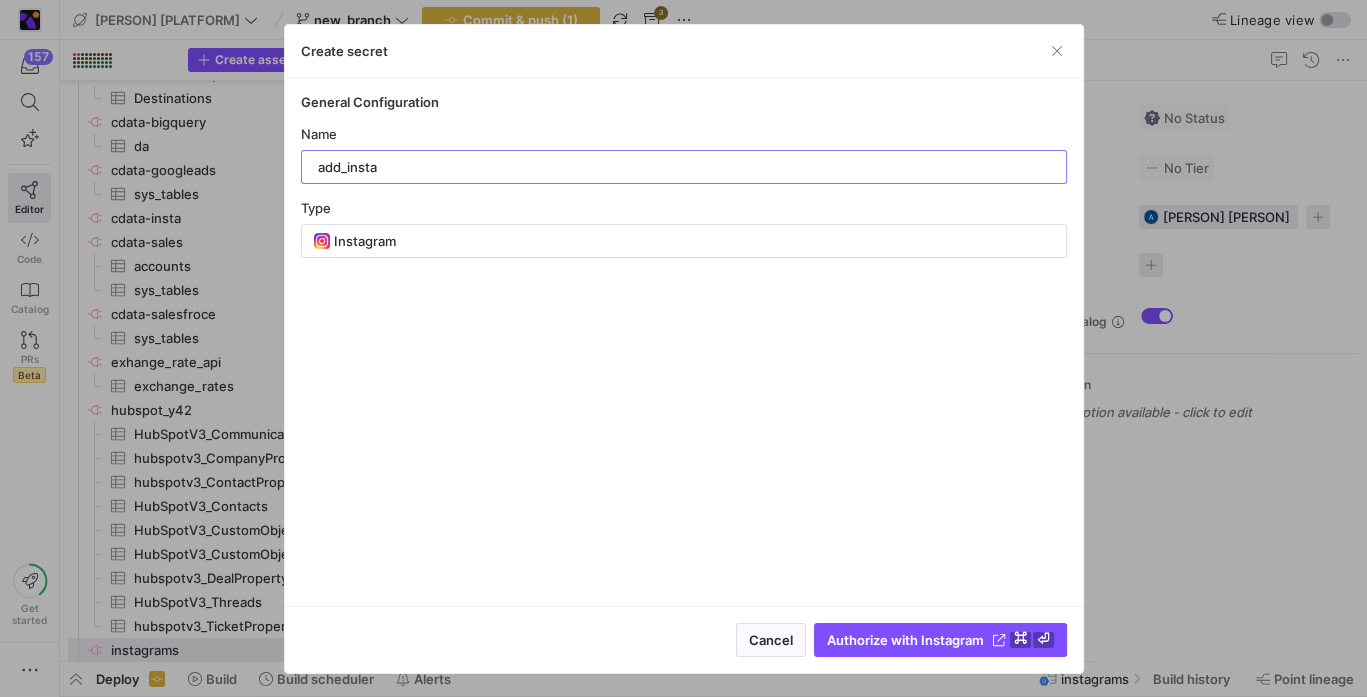 type on "add_insta" 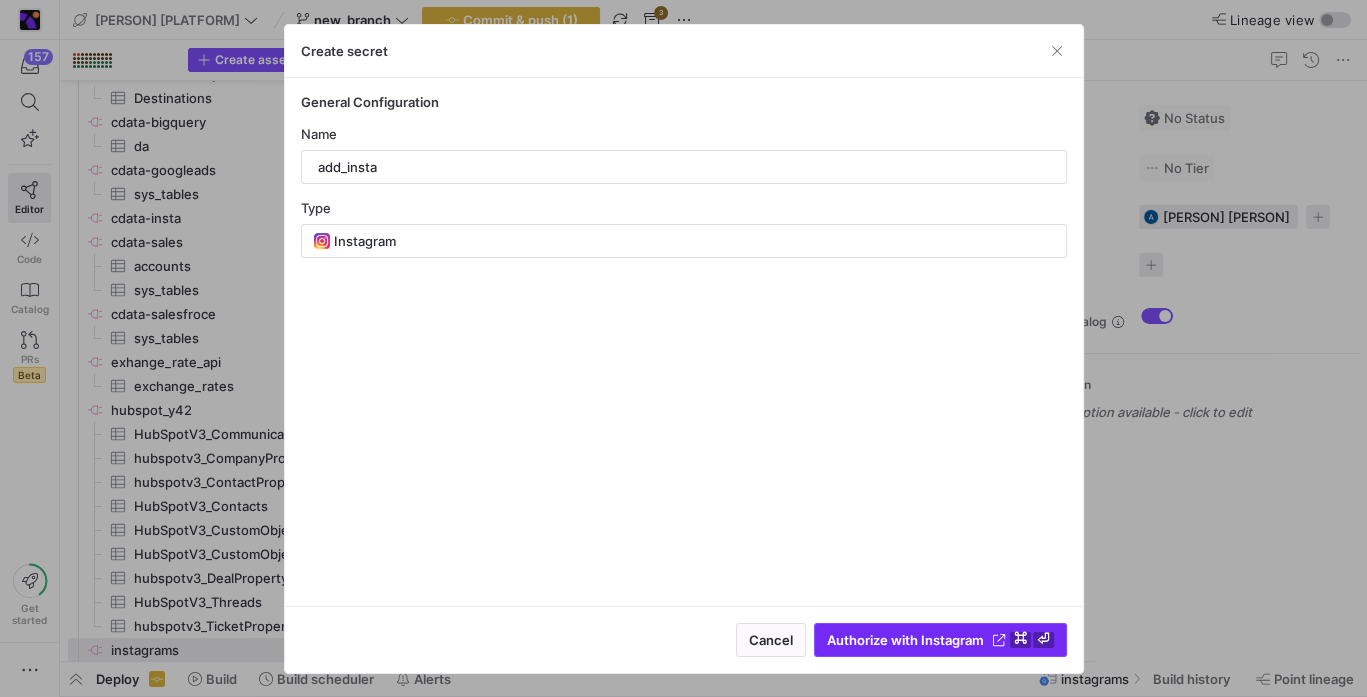 click at bounding box center [940, 640] 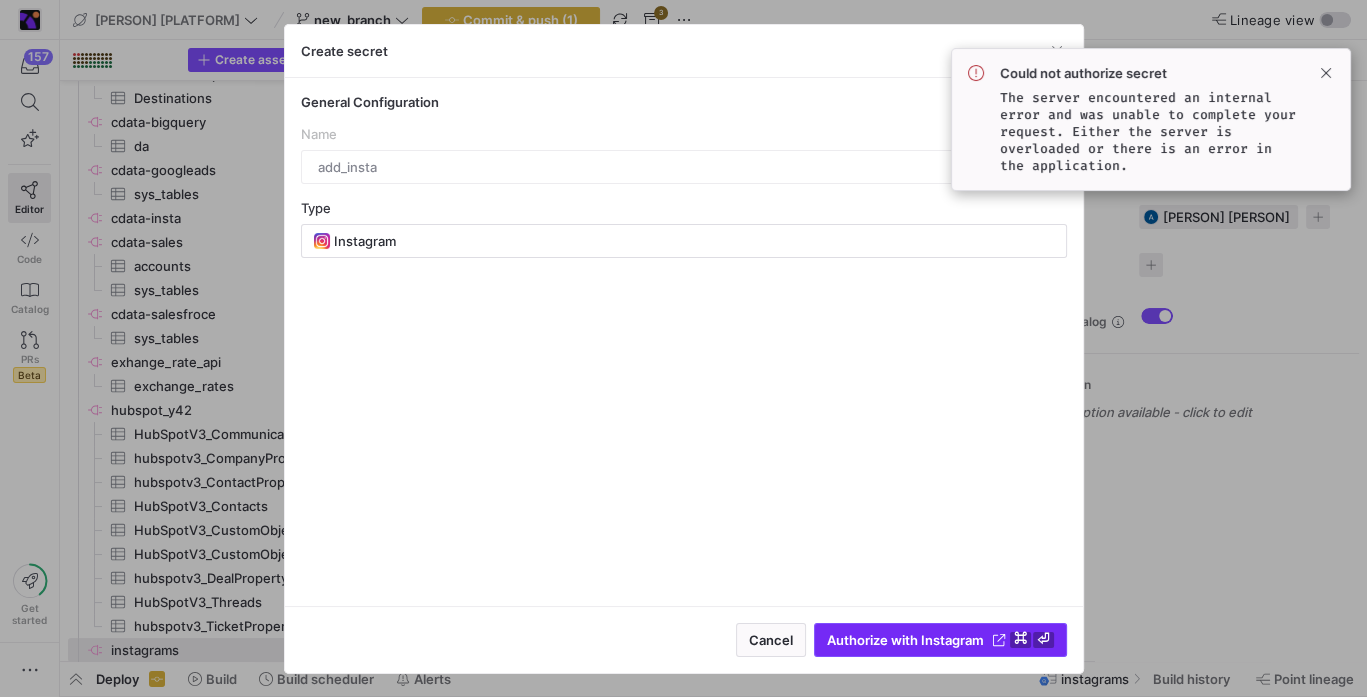 click at bounding box center (940, 640) 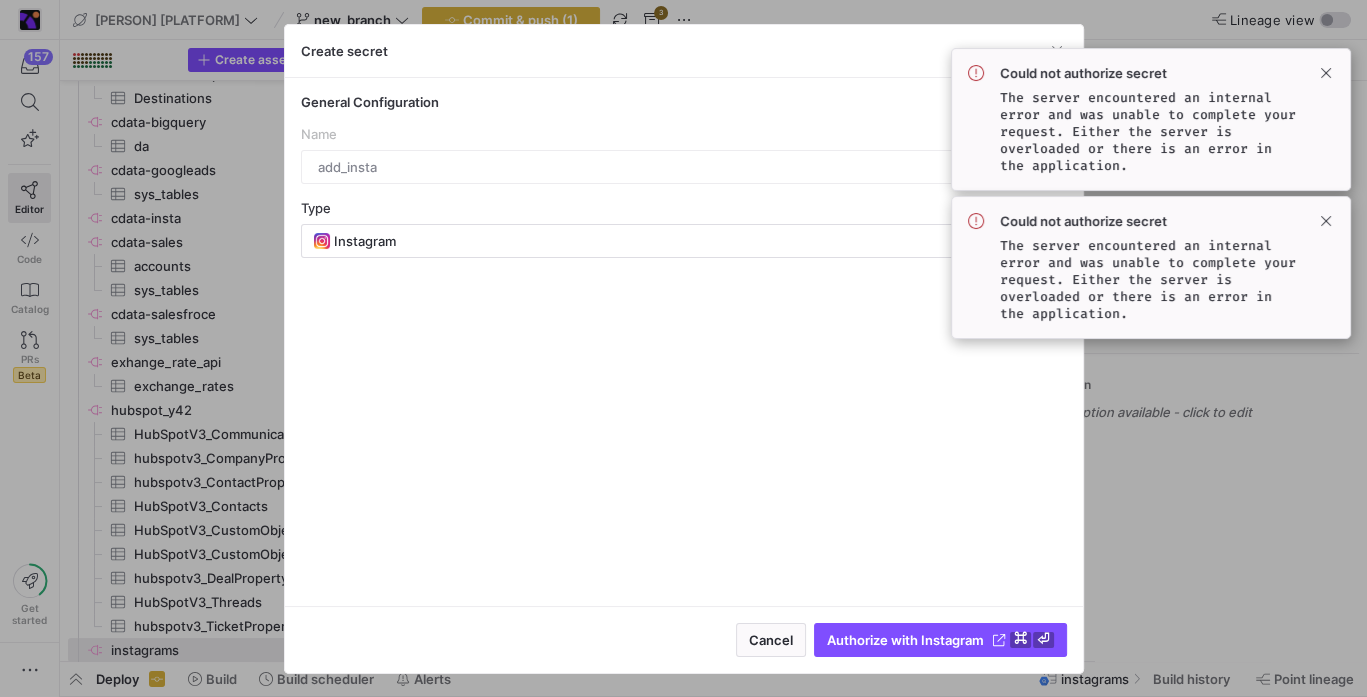 click on "The server encountered an internal error and was unable to complete your request. Either the server is overloaded or there is an error in the application." 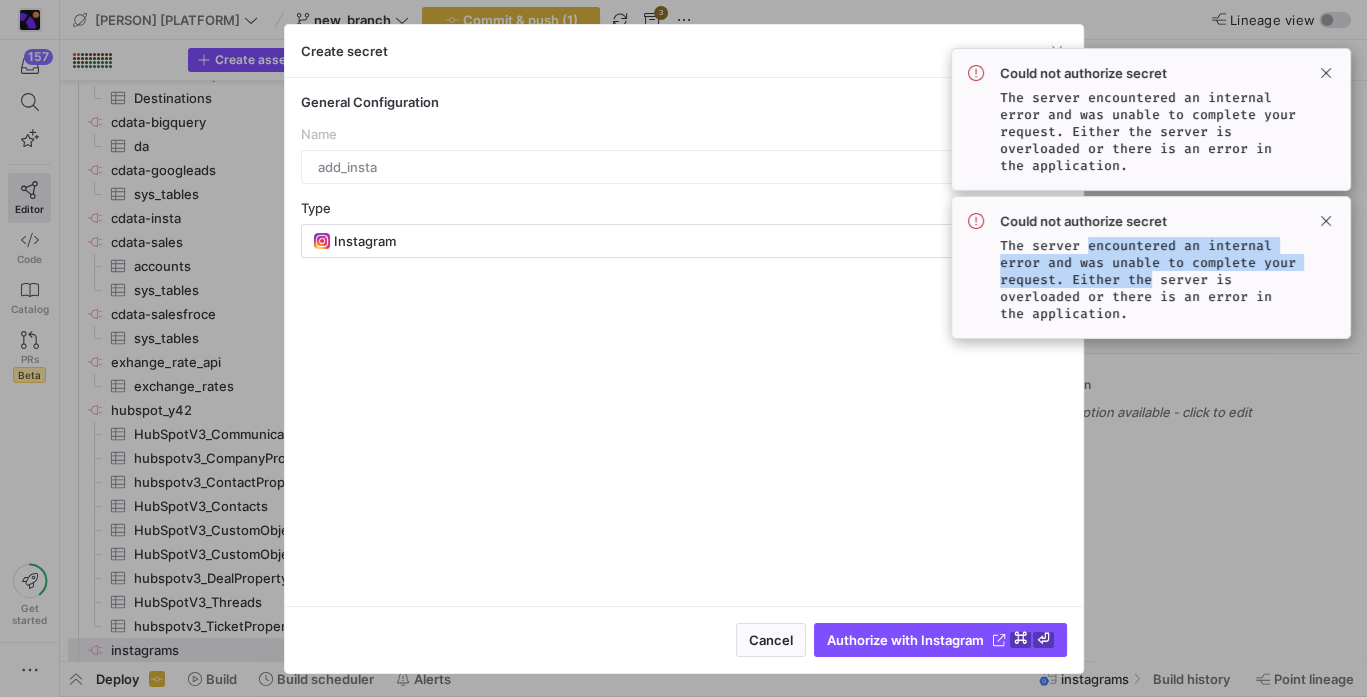 drag, startPoint x: 1149, startPoint y: 244, endPoint x: 1142, endPoint y: 280, distance: 36.67424 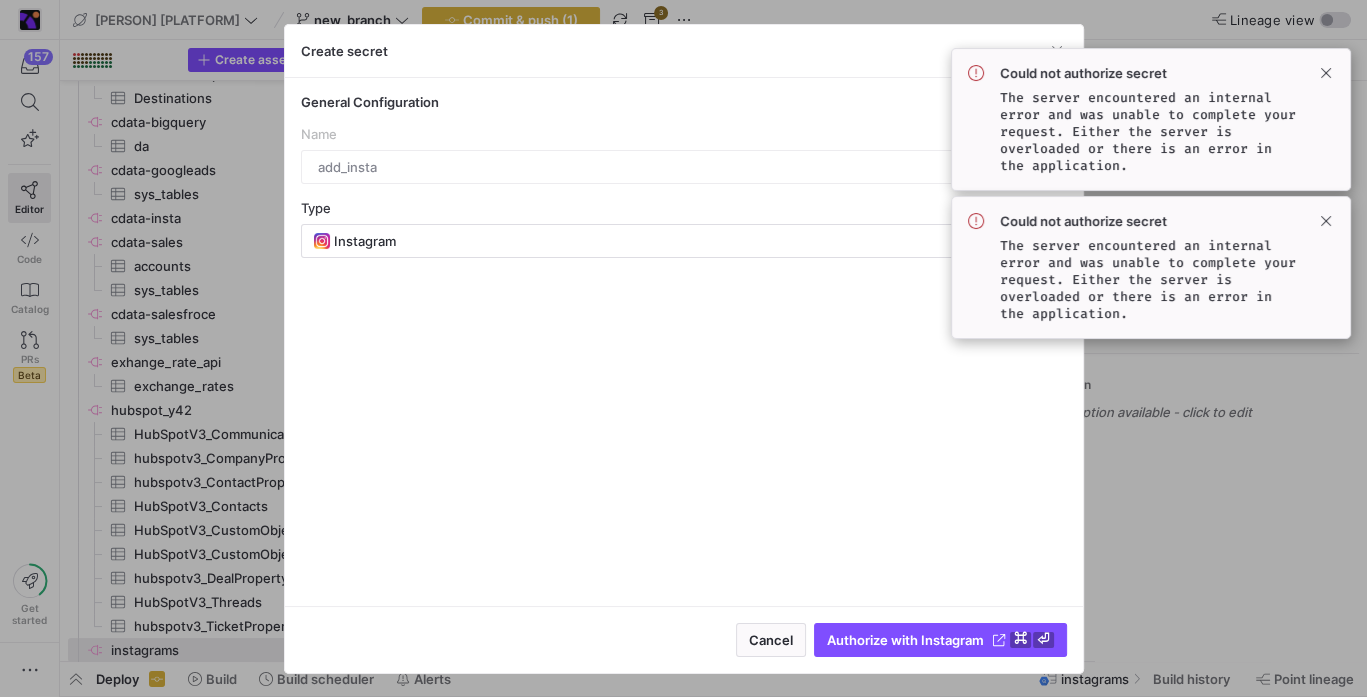 click on "The server encountered an internal error and was unable to complete your request. Either the server is overloaded or there is an error in the application." 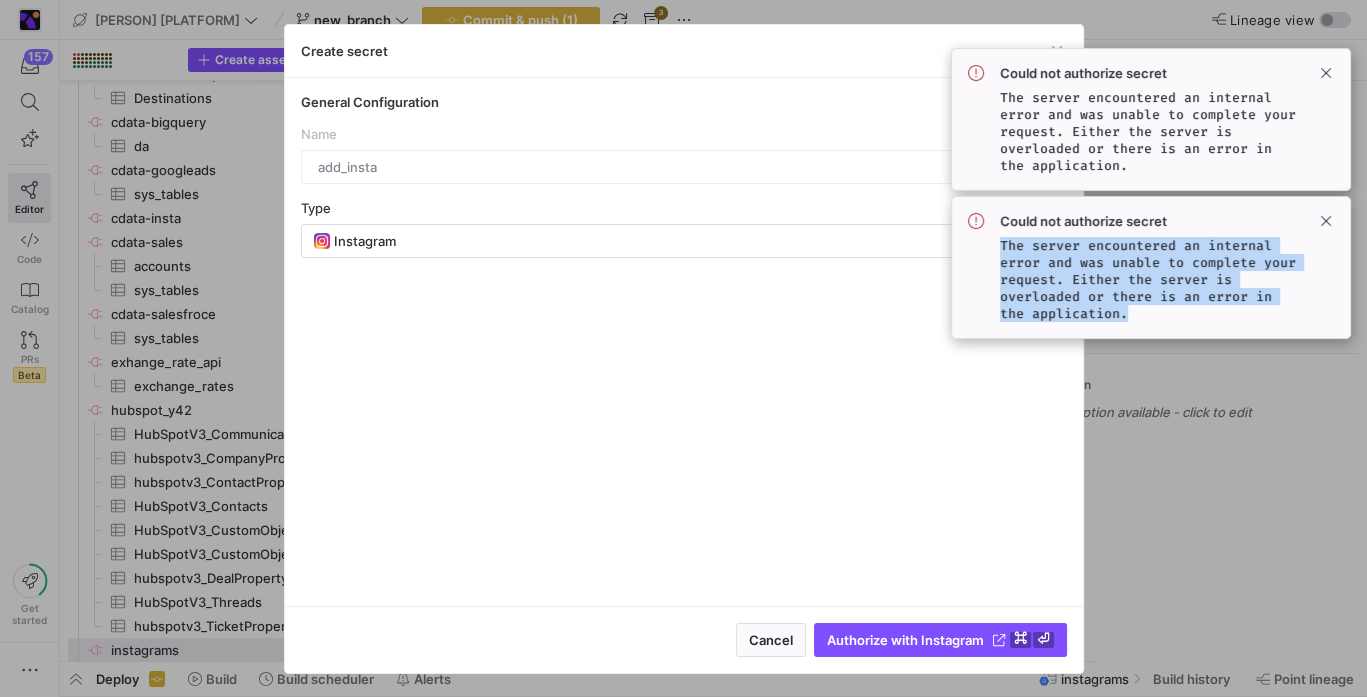 drag, startPoint x: 1129, startPoint y: 311, endPoint x: 999, endPoint y: 247, distance: 144.89996 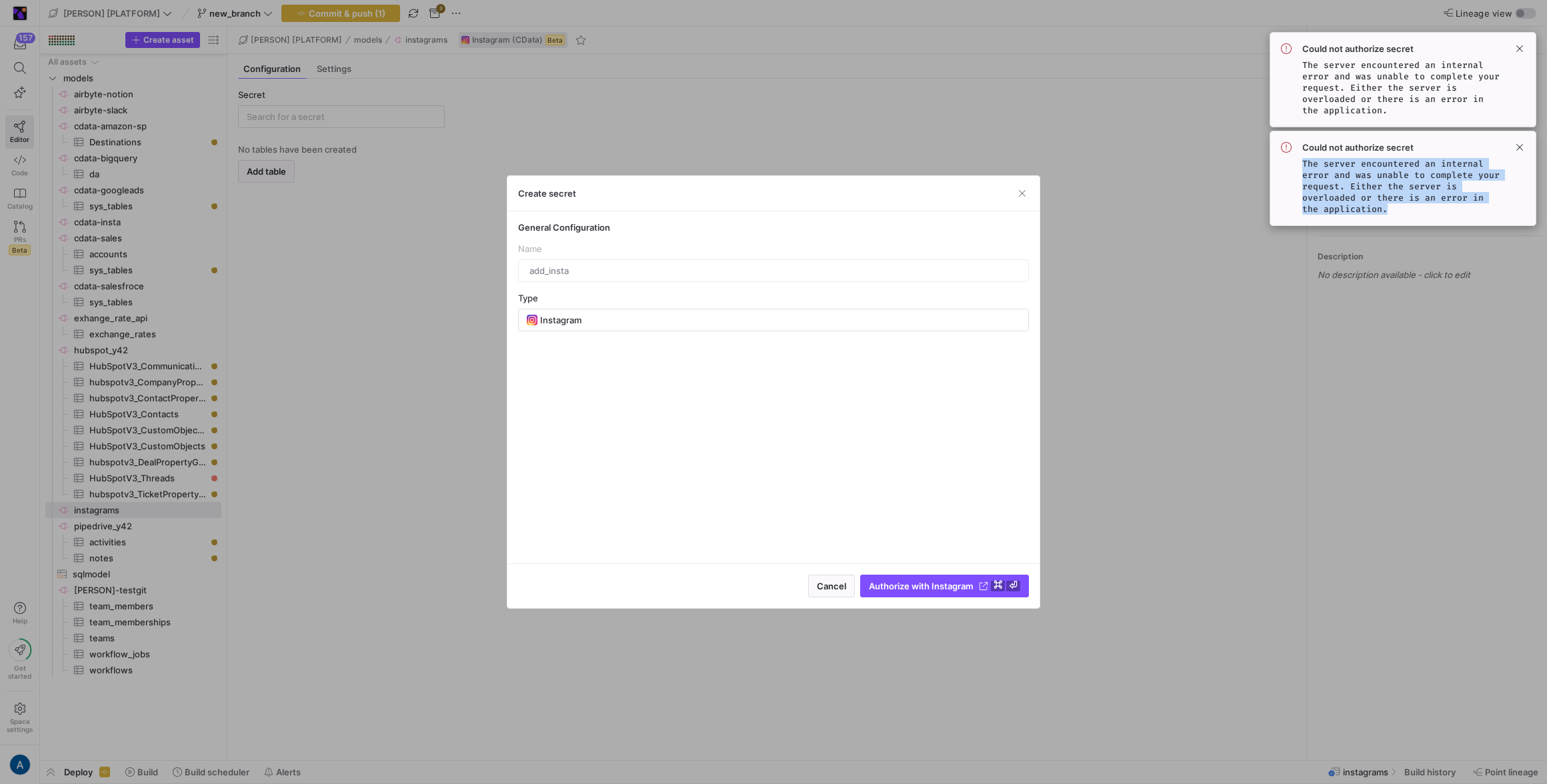 scroll, scrollTop: 0, scrollLeft: 0, axis: both 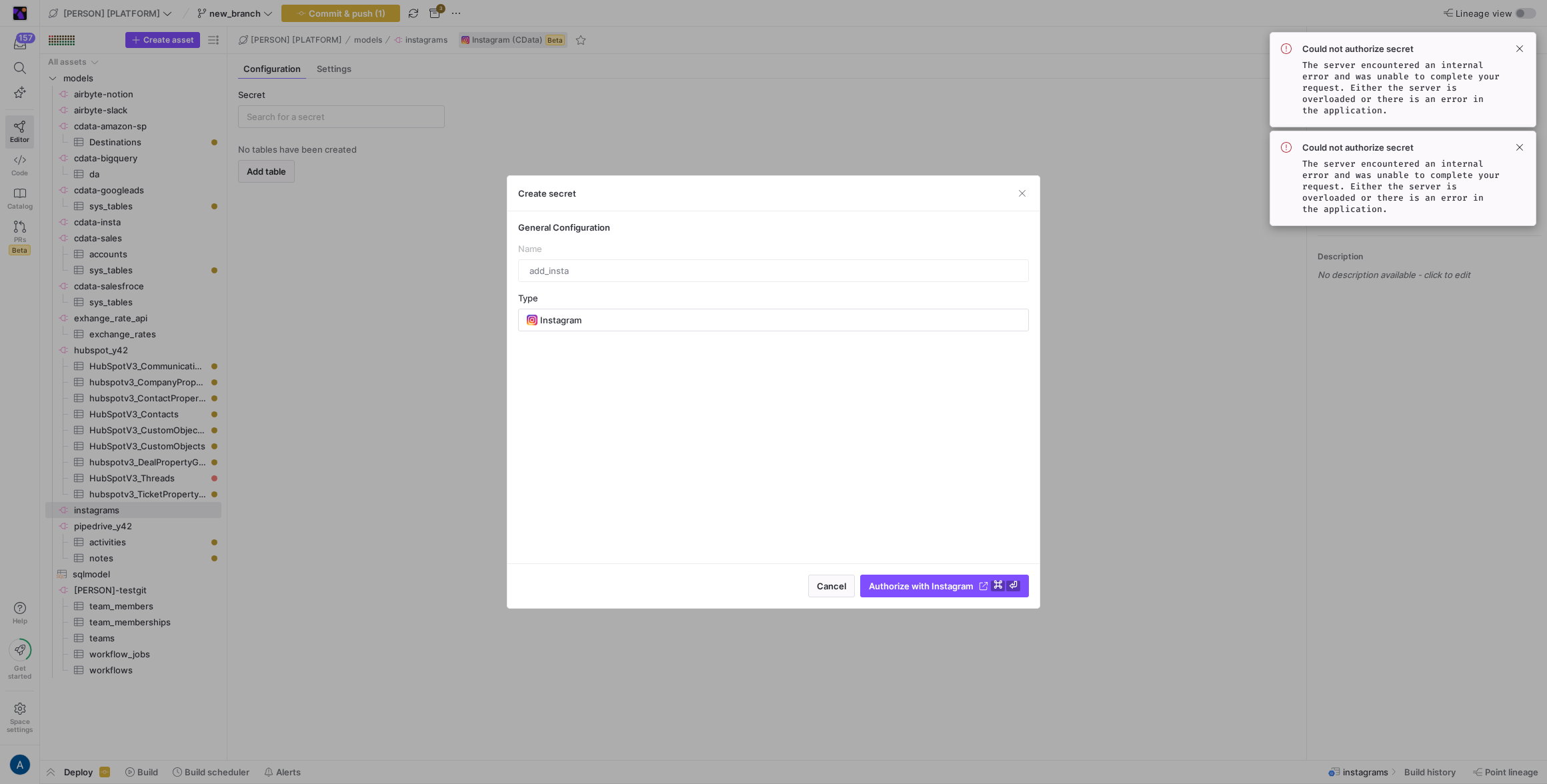 click at bounding box center (774, 392) 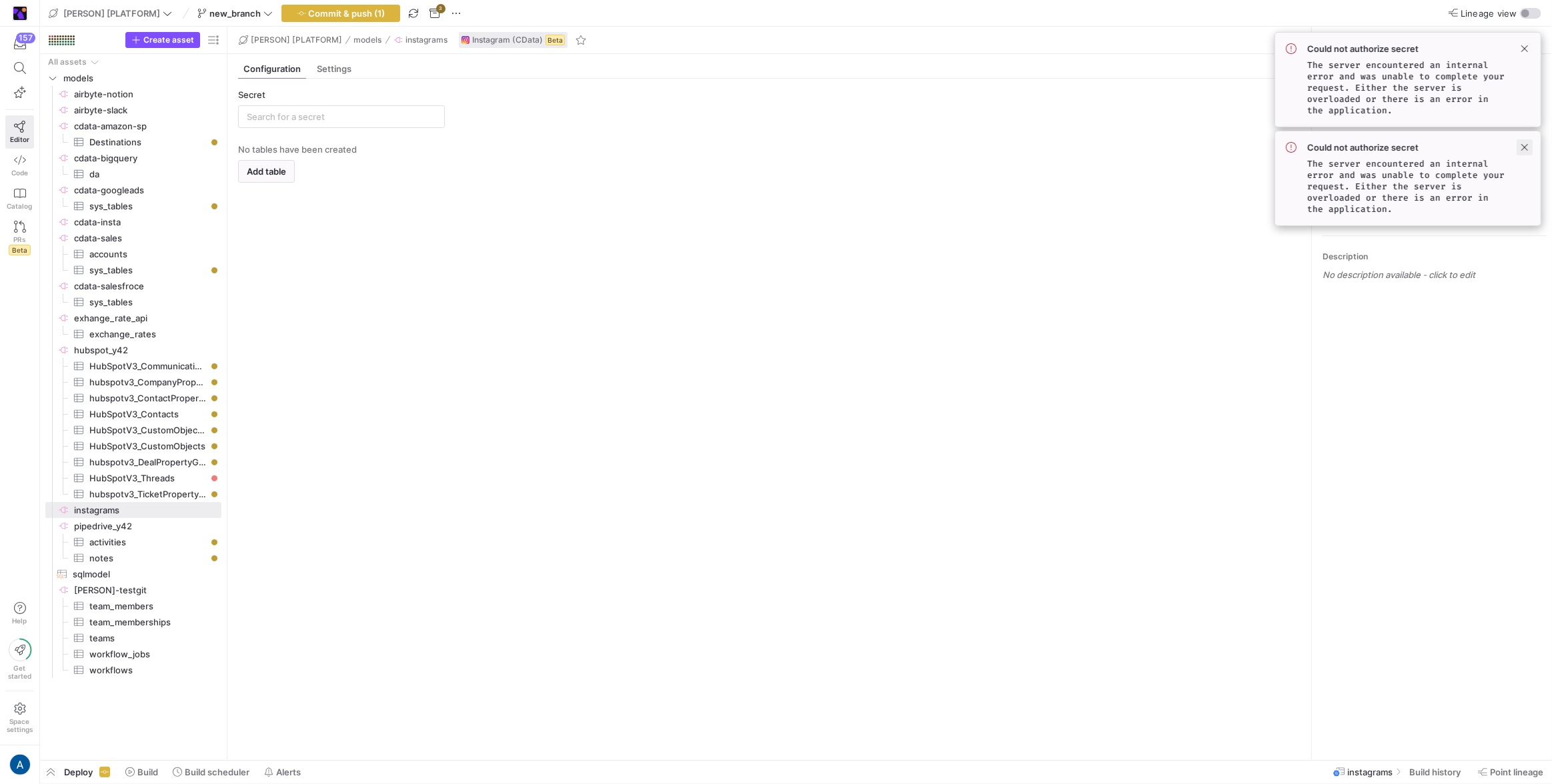 click 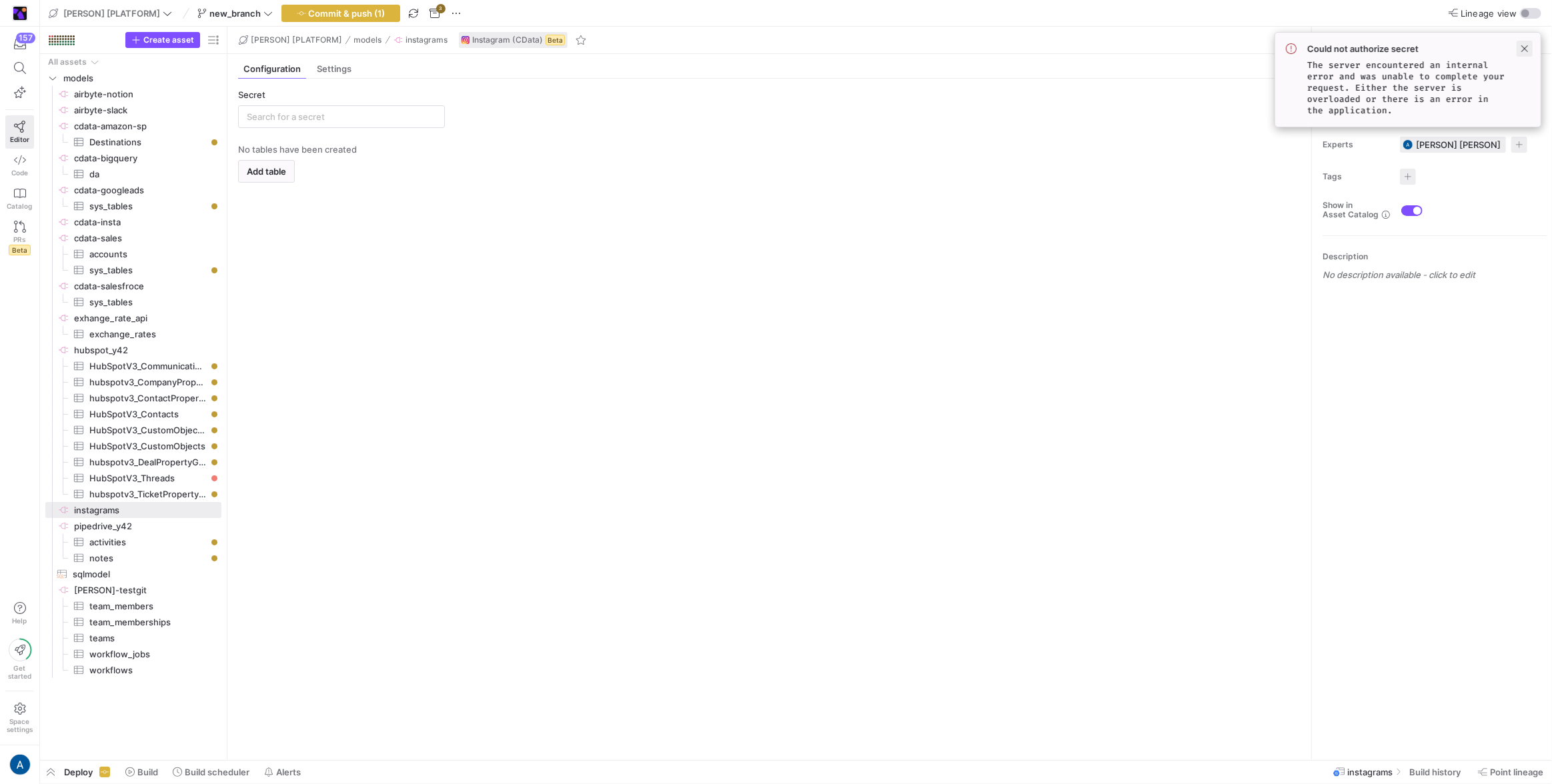 click 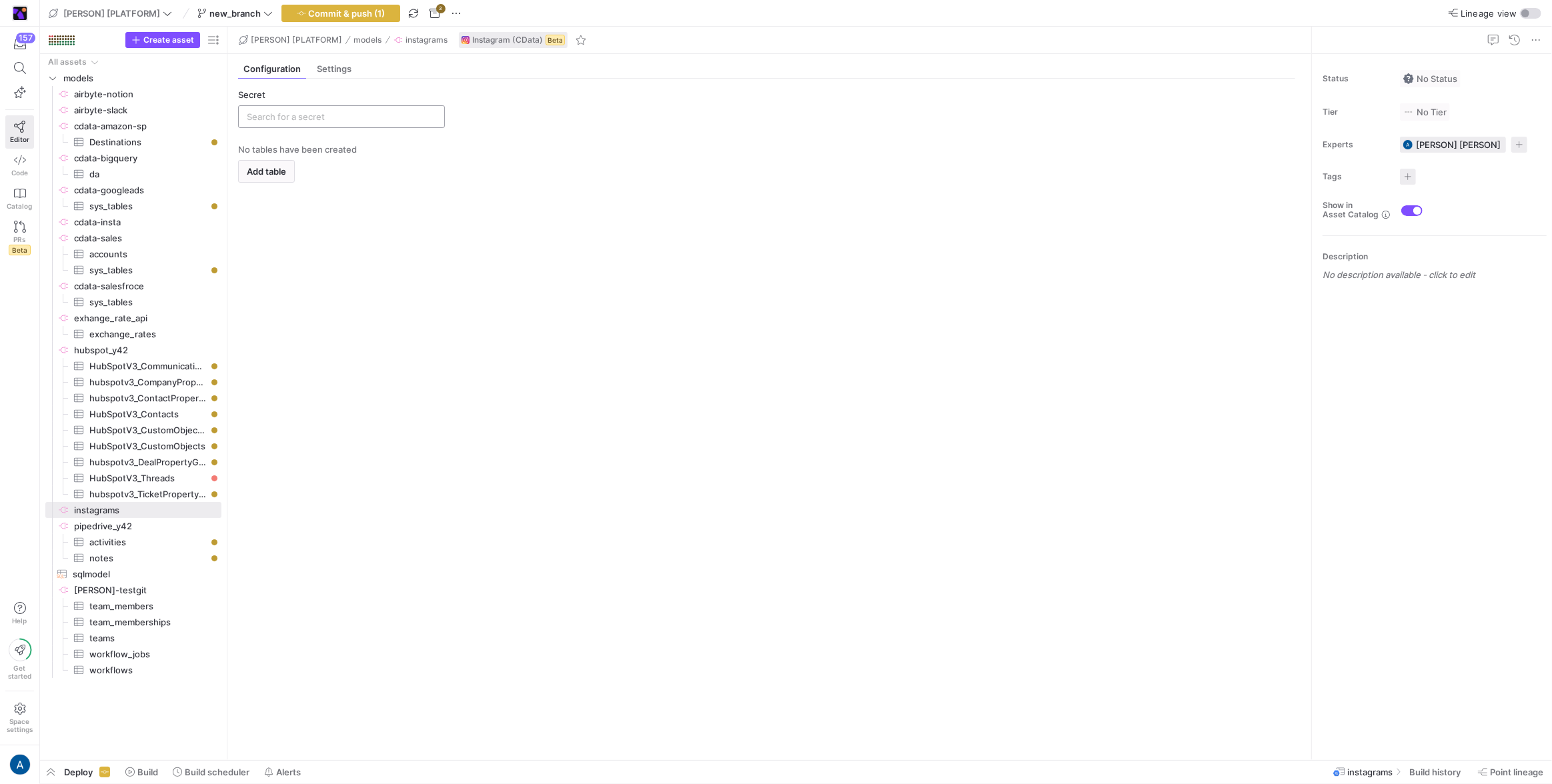 click at bounding box center [341, 117] 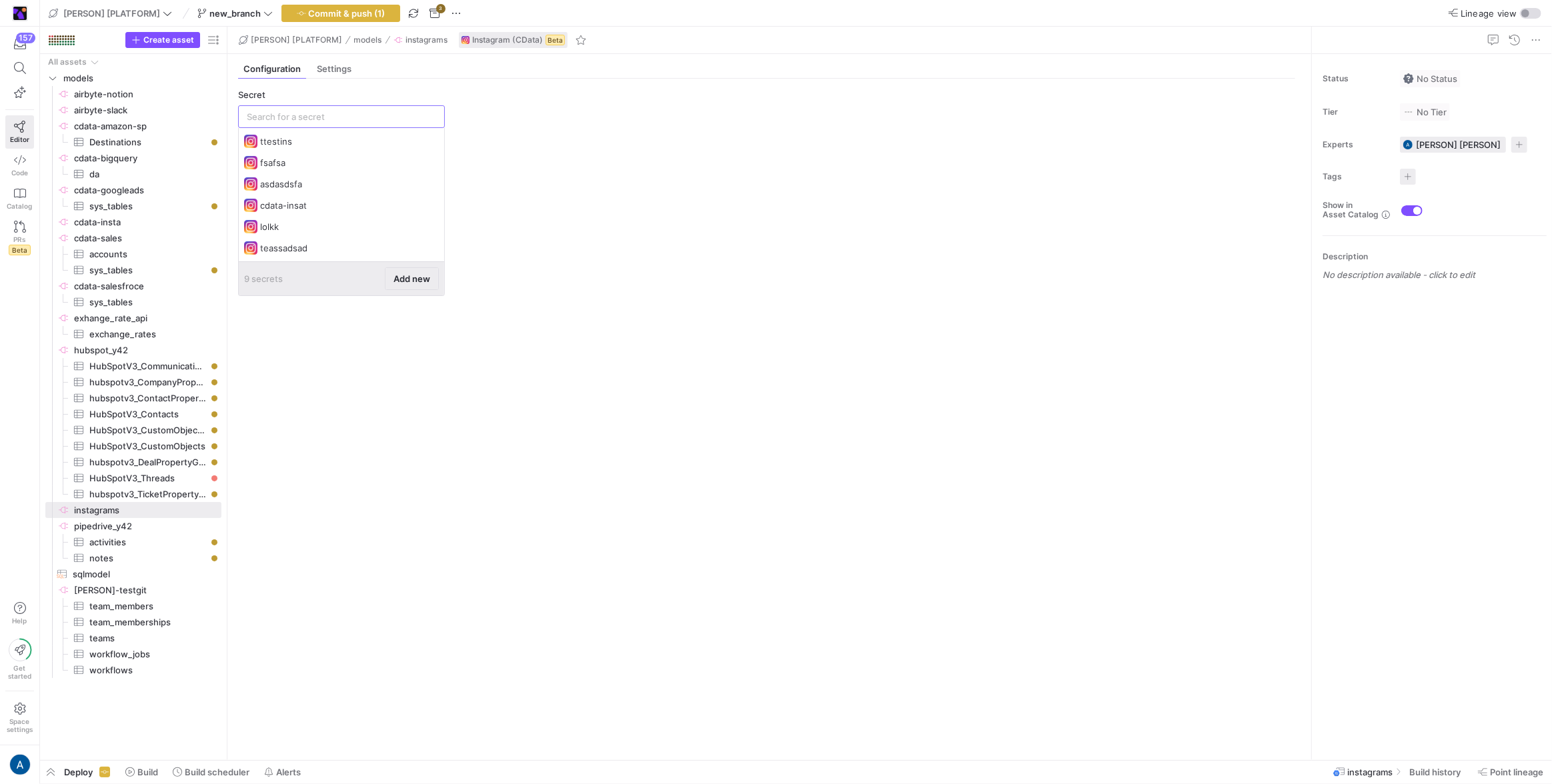 click on "Add new" at bounding box center (412, 279) 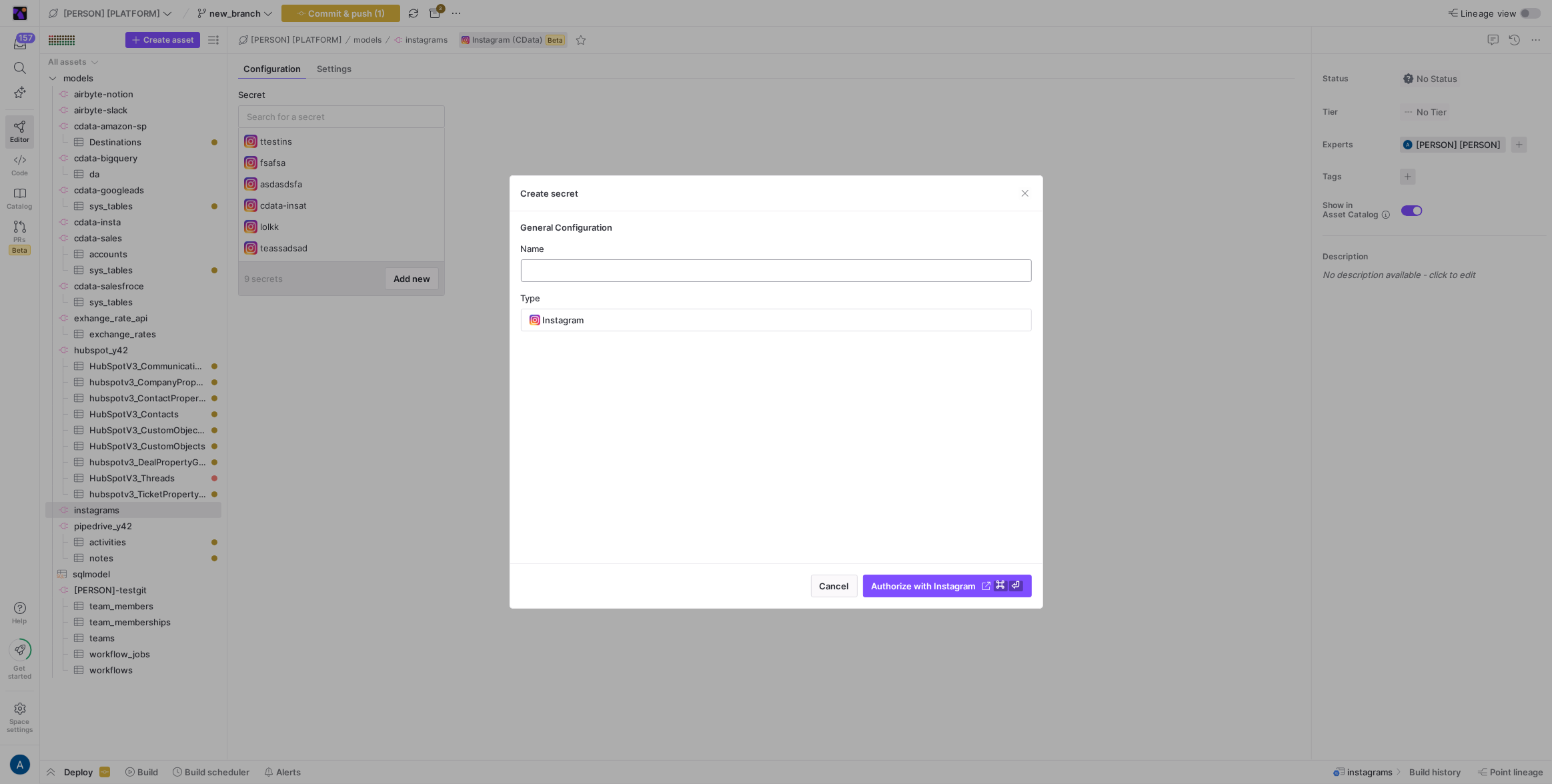 click at bounding box center (776, 271) 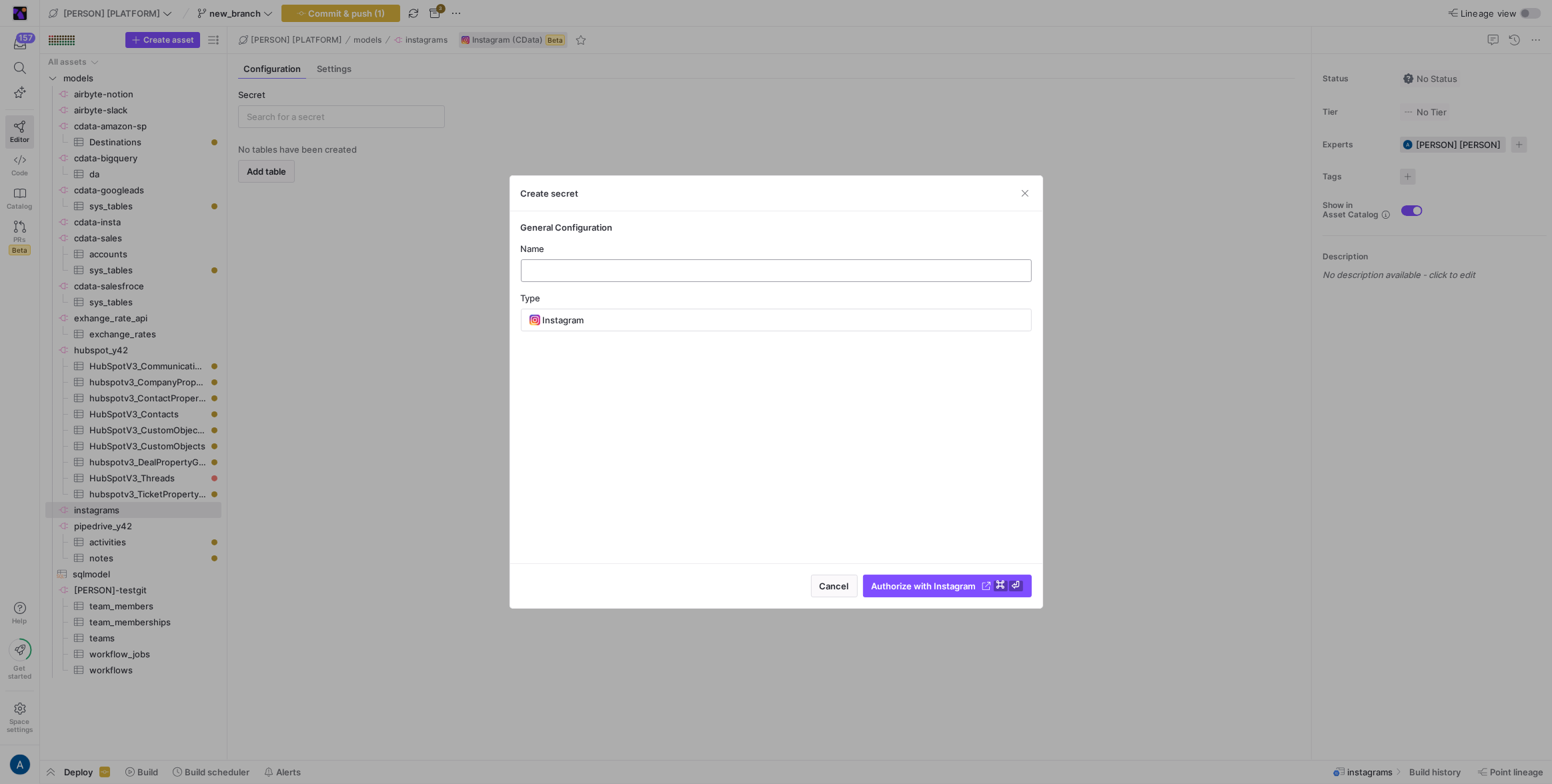 click at bounding box center (776, 271) 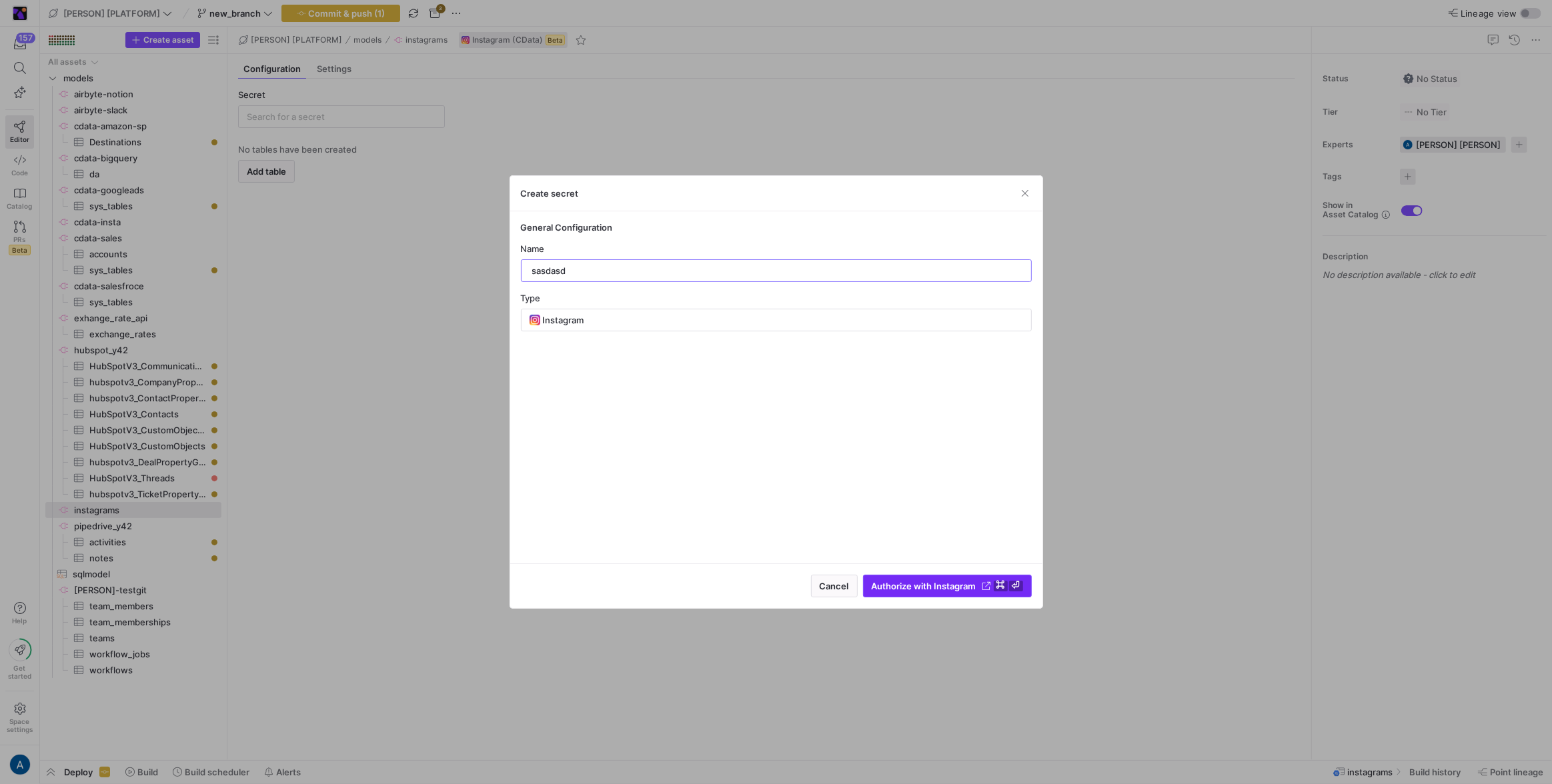 type on "sasdasd" 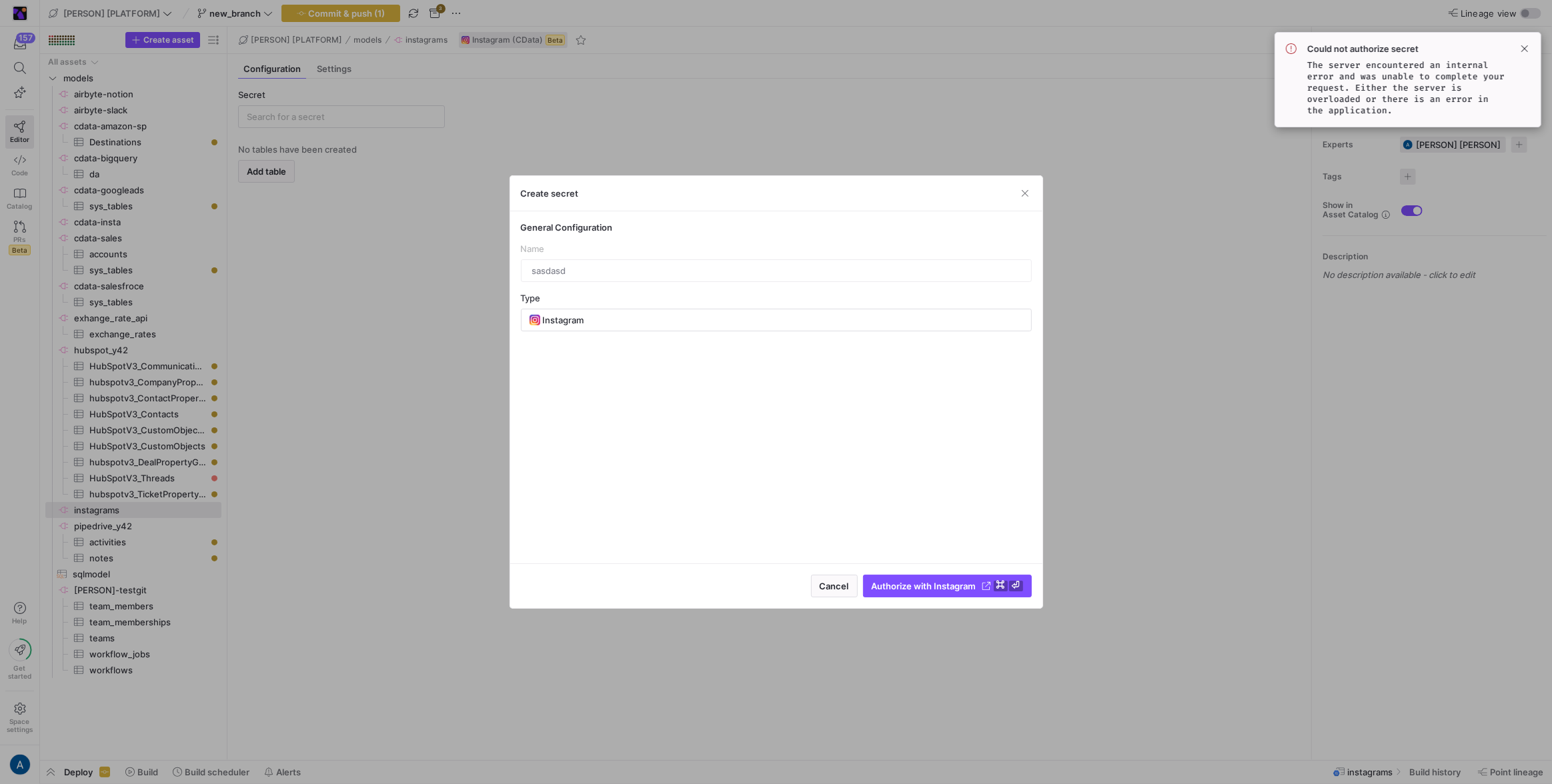 click at bounding box center [776, 392] 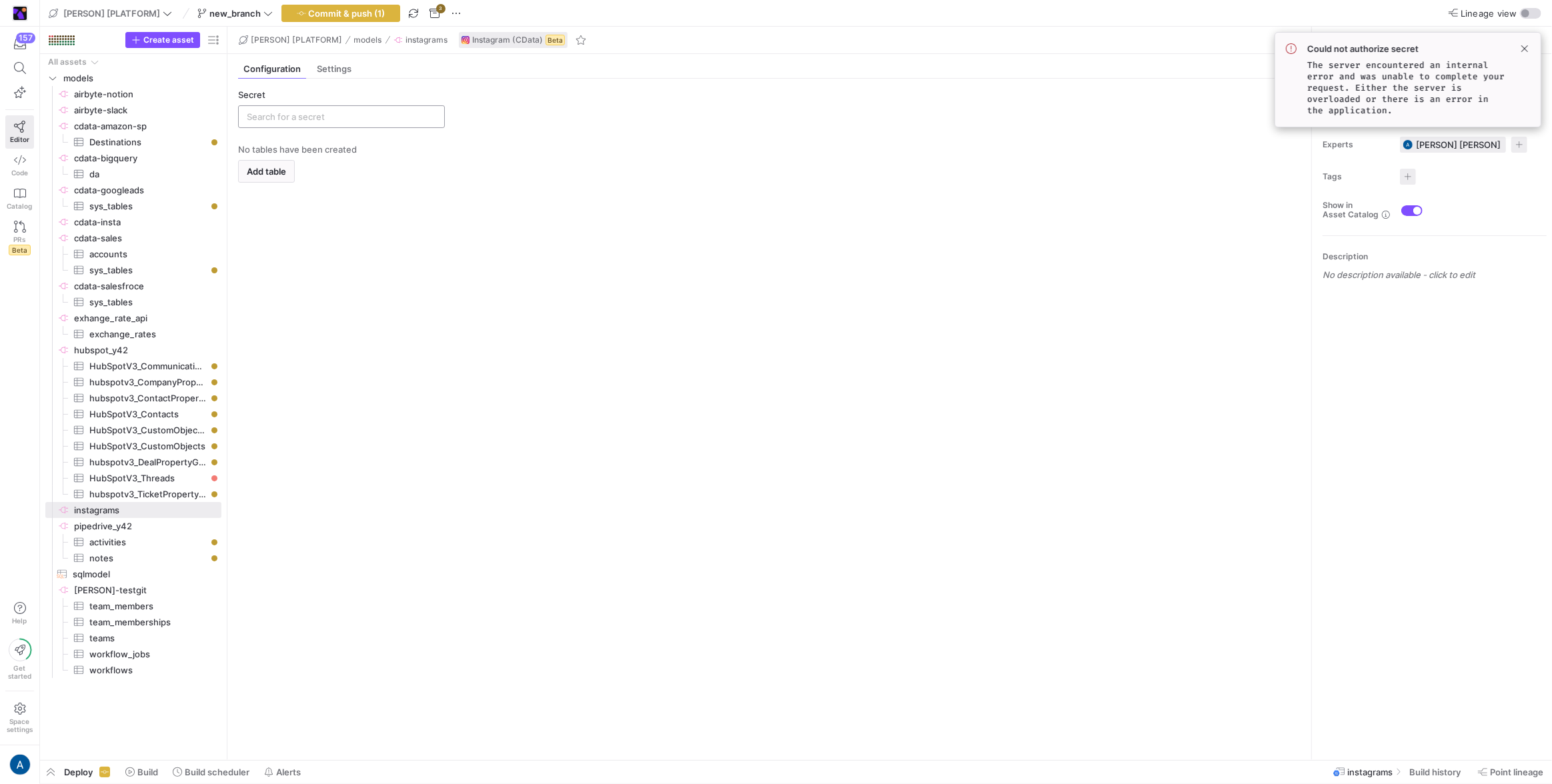 click at bounding box center (341, 117) 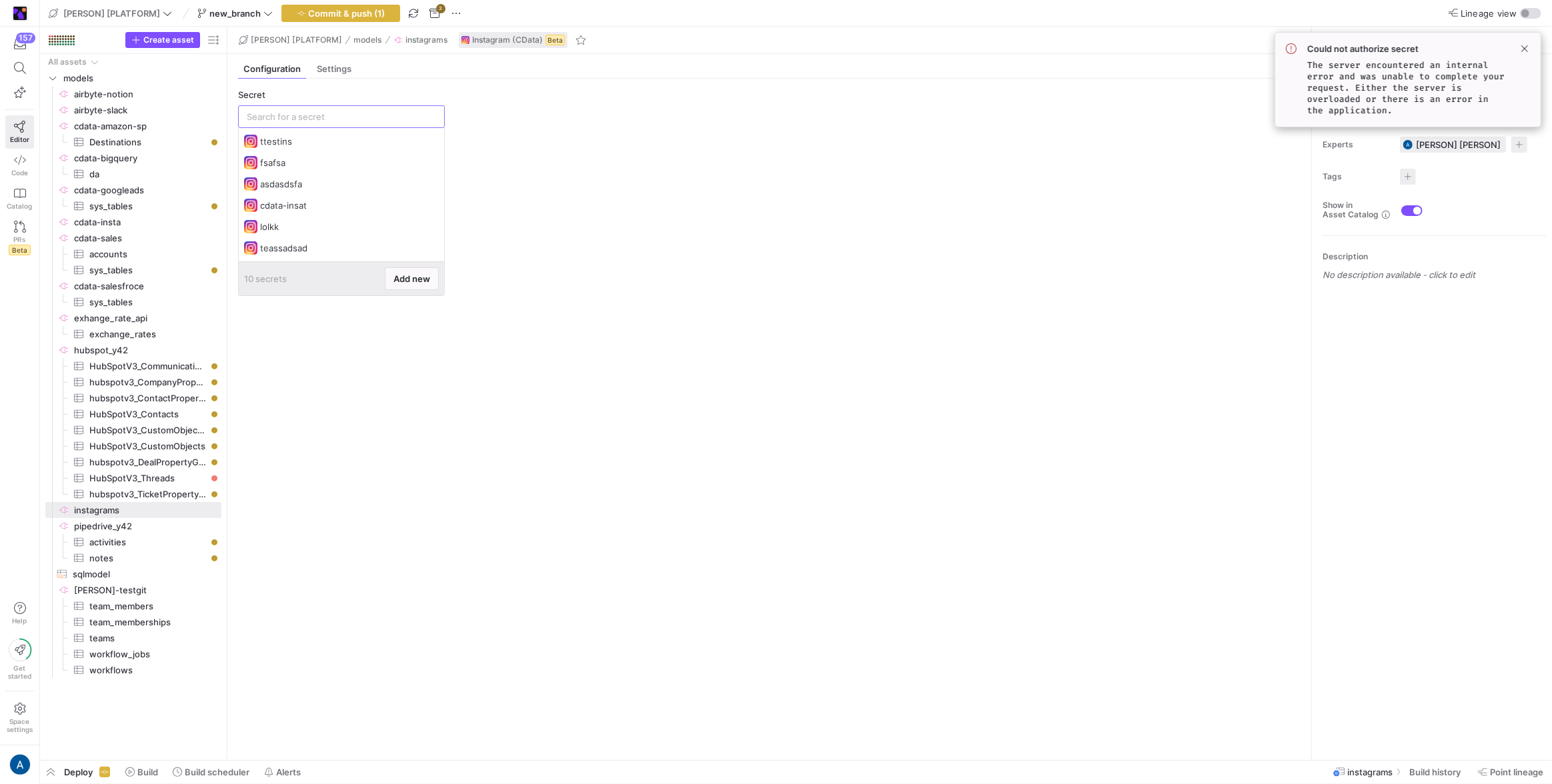click on "No tables have been created
Add table" 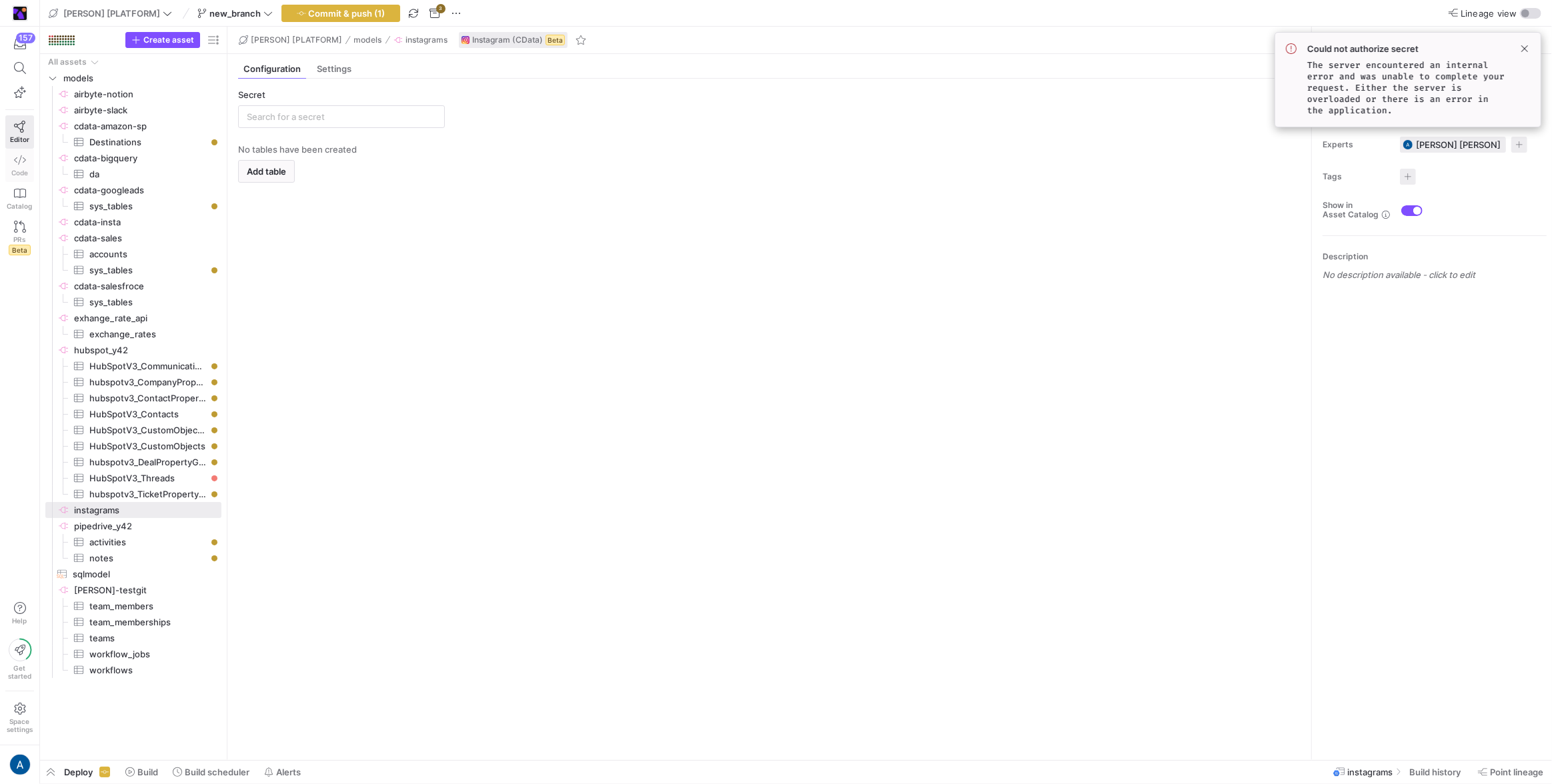 click on "Code" 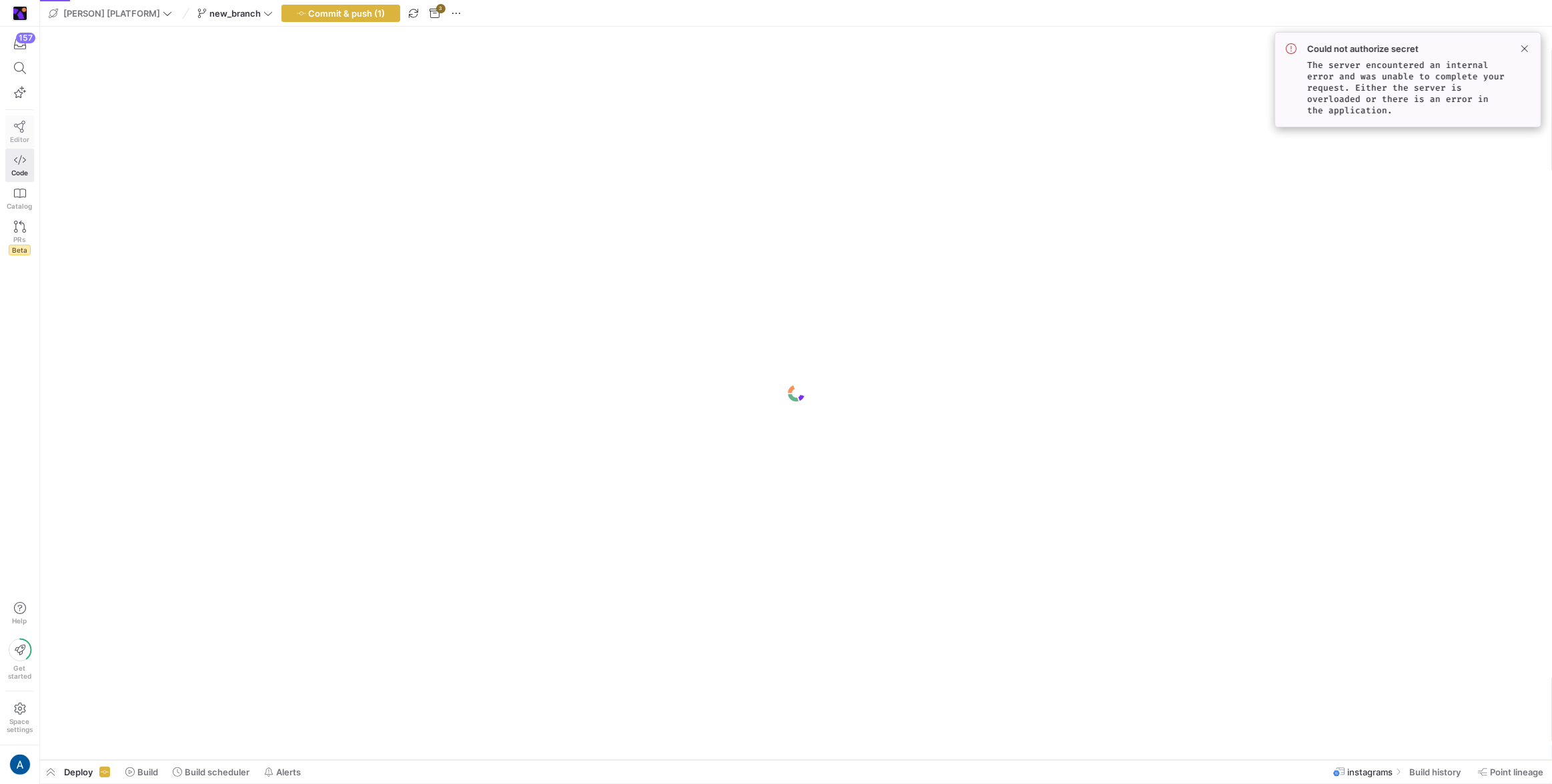 scroll, scrollTop: 0, scrollLeft: 0, axis: both 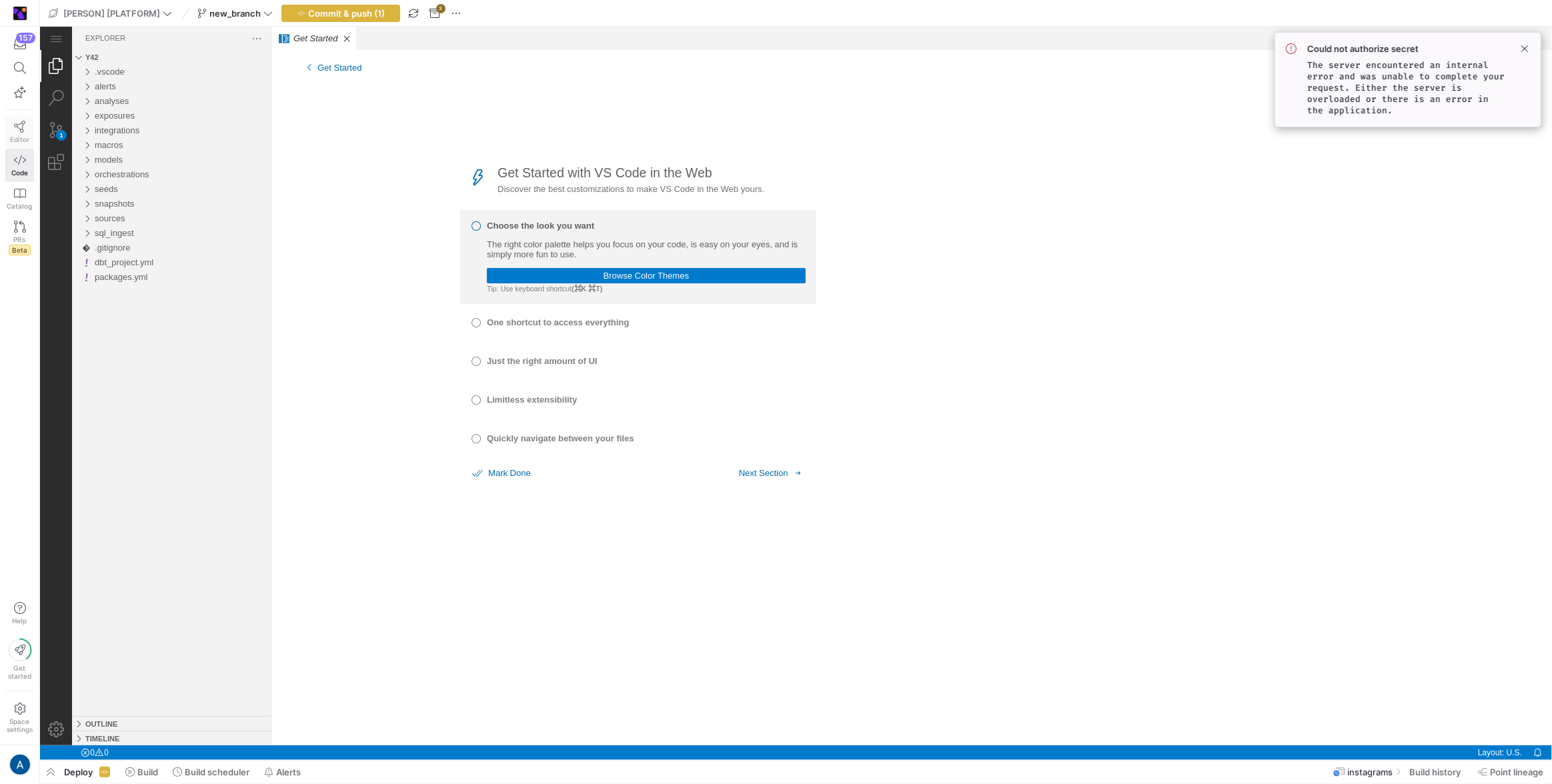 click on "Editor" 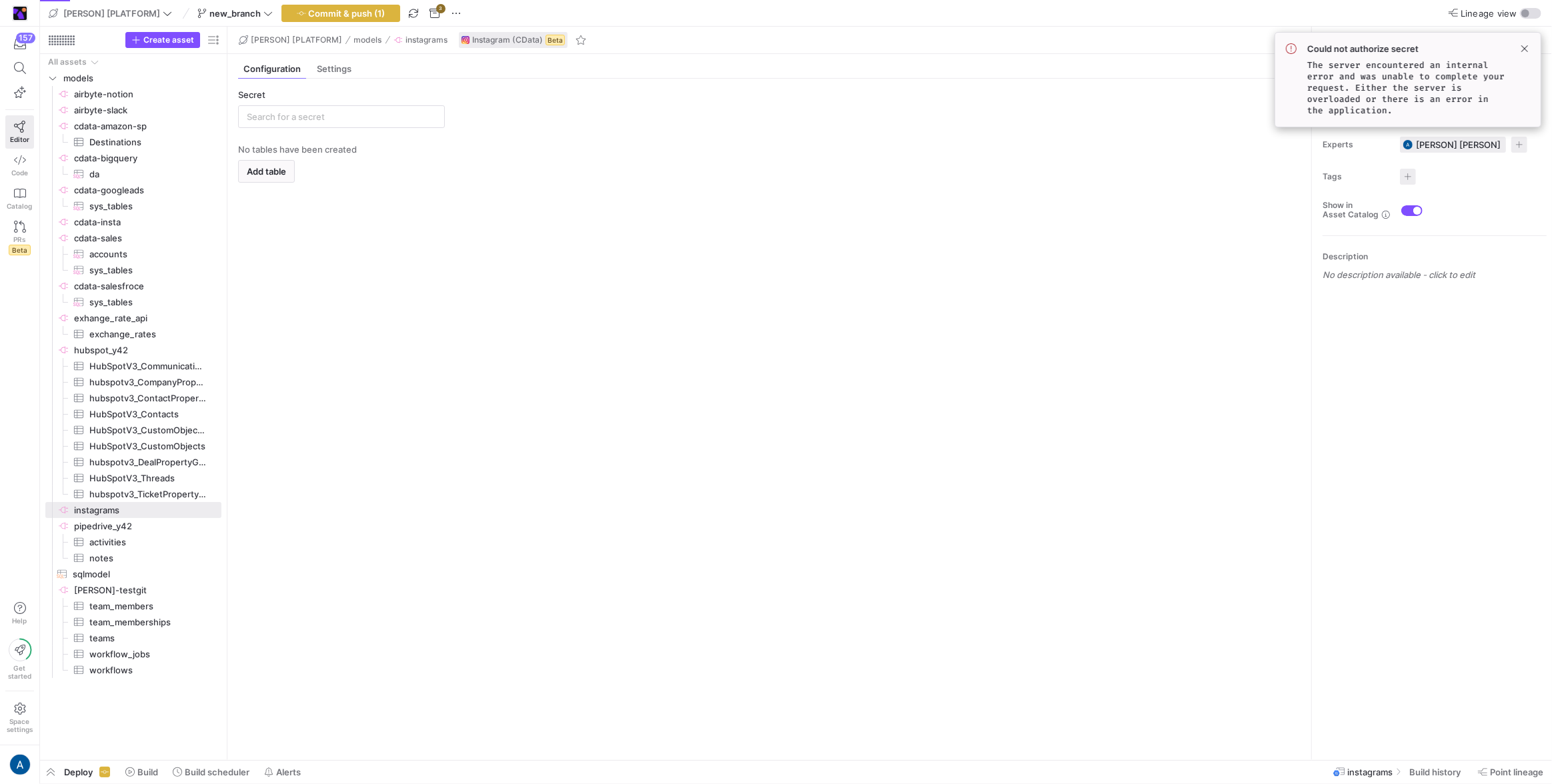 click on "Secret  No tables have been created
Add table" at bounding box center [766, 419] 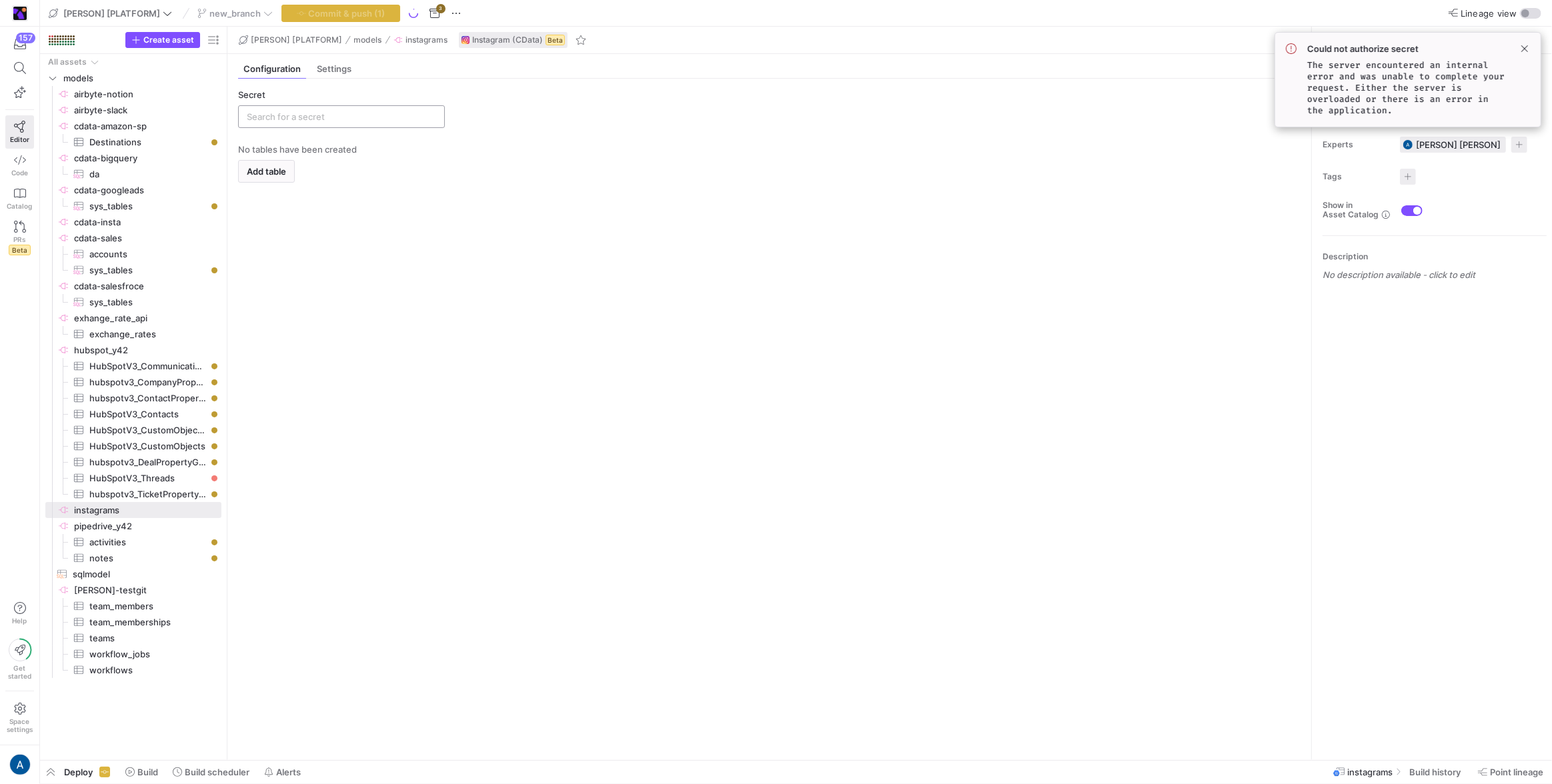 click at bounding box center (341, 117) 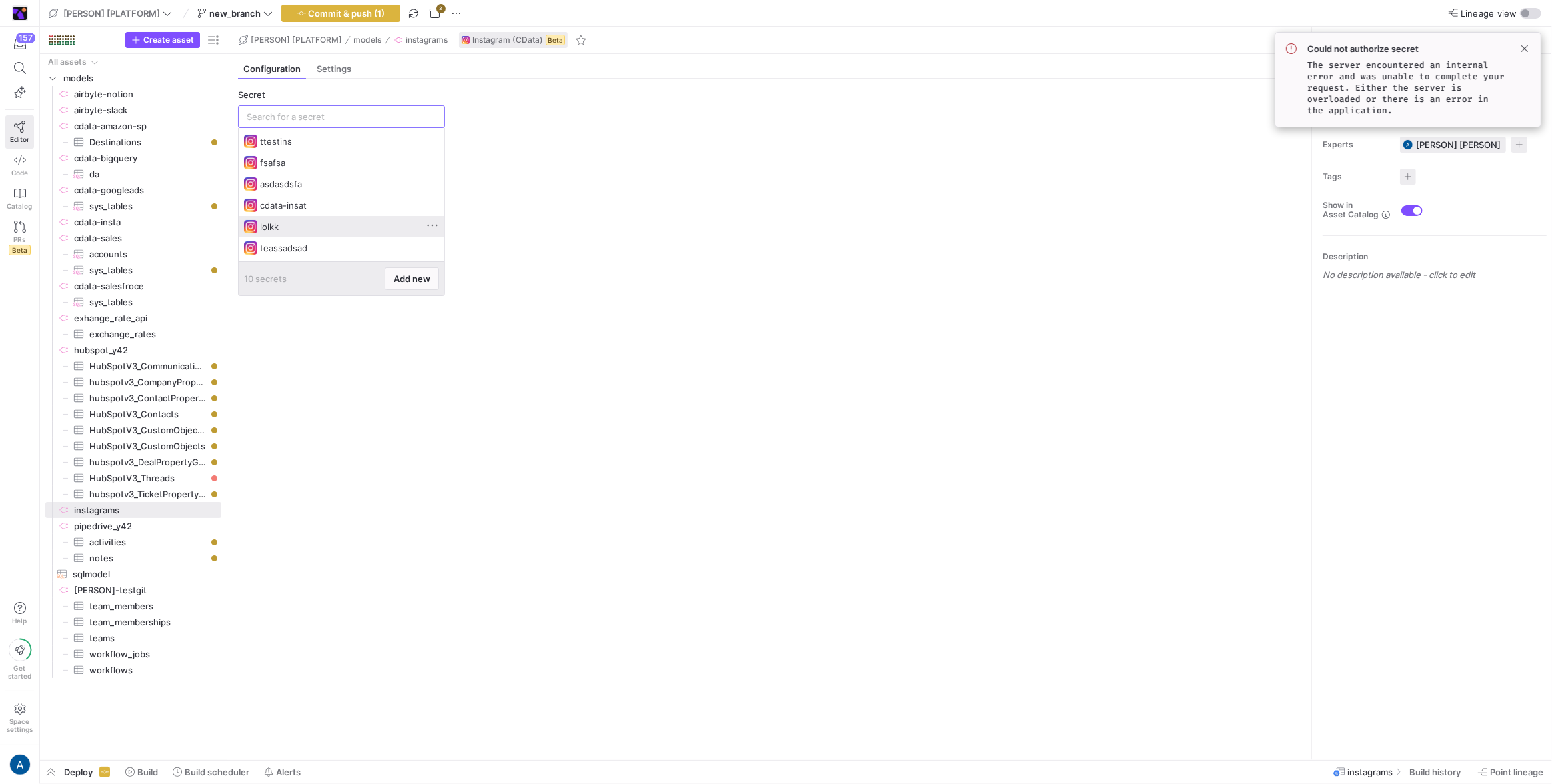 scroll, scrollTop: 82, scrollLeft: 0, axis: vertical 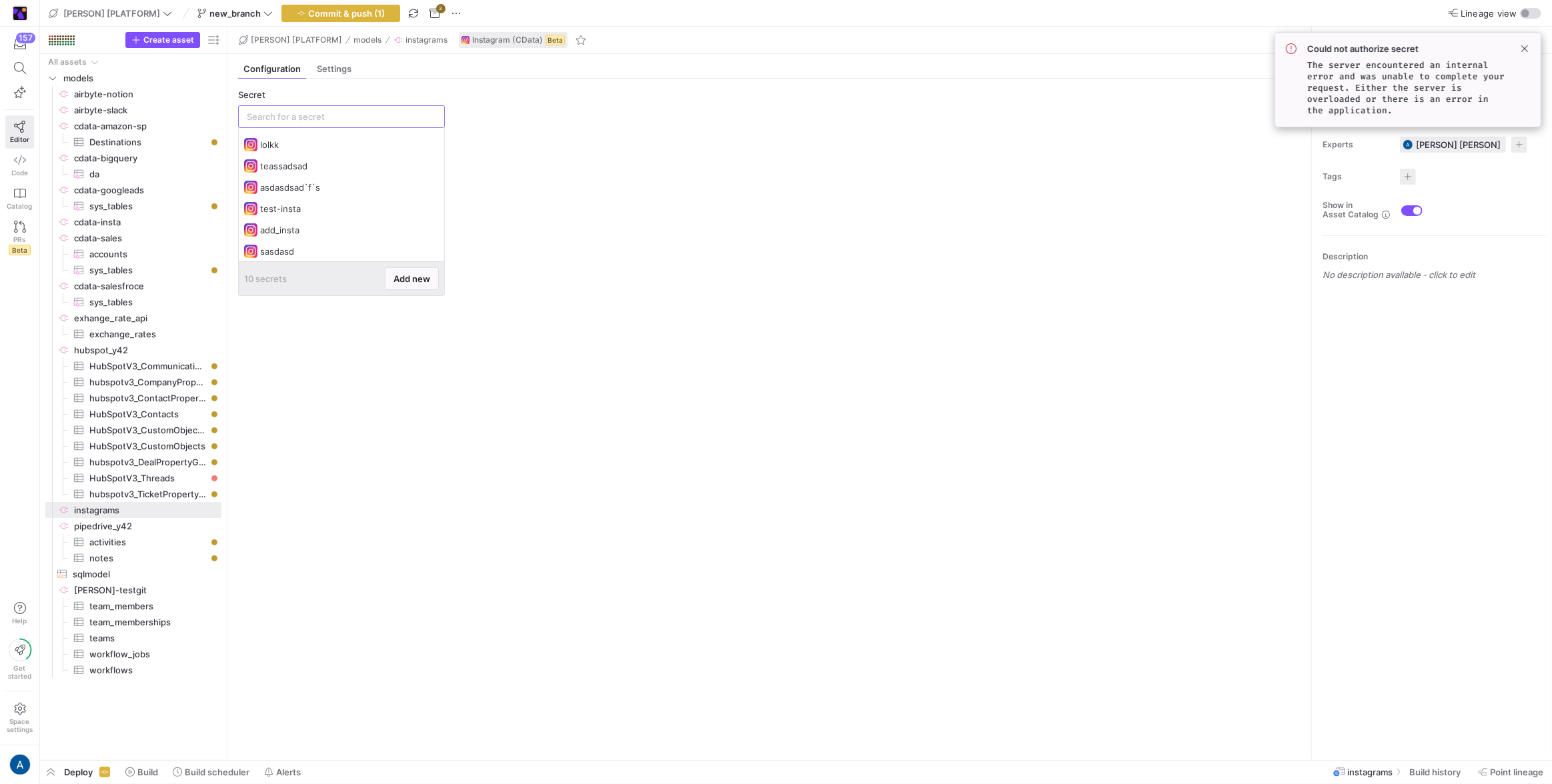 click on "No tables have been created
Add table" 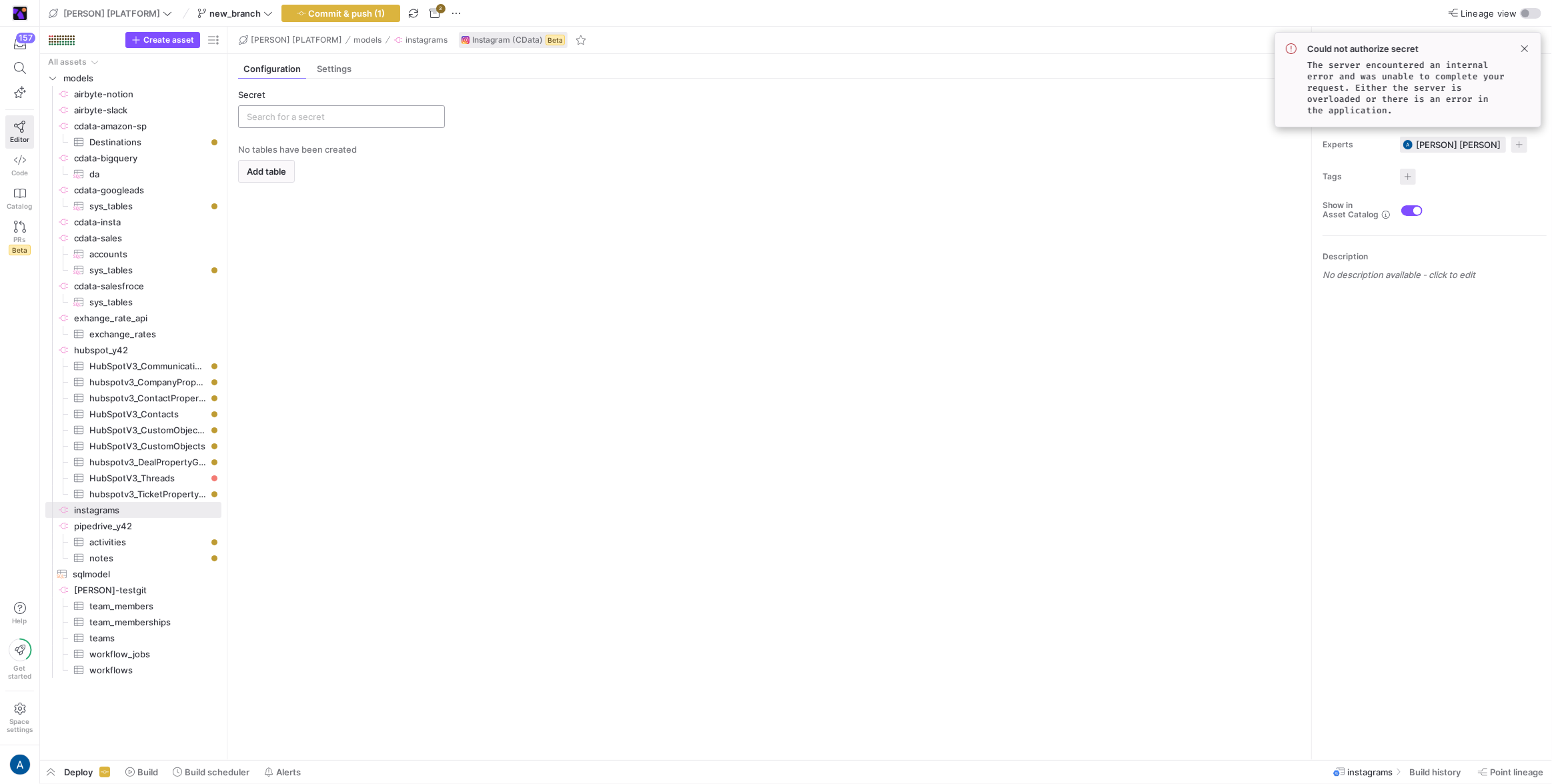 click at bounding box center (341, 117) 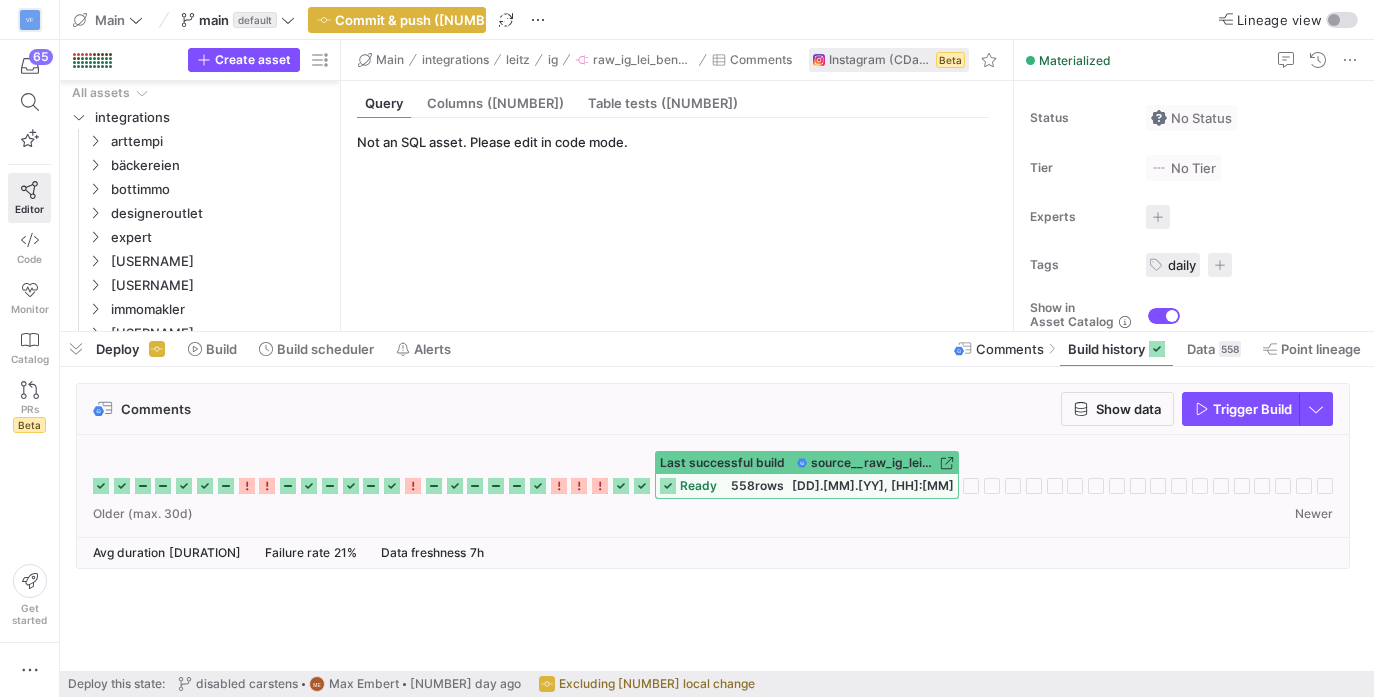 scroll, scrollTop: 0, scrollLeft: 0, axis: both 